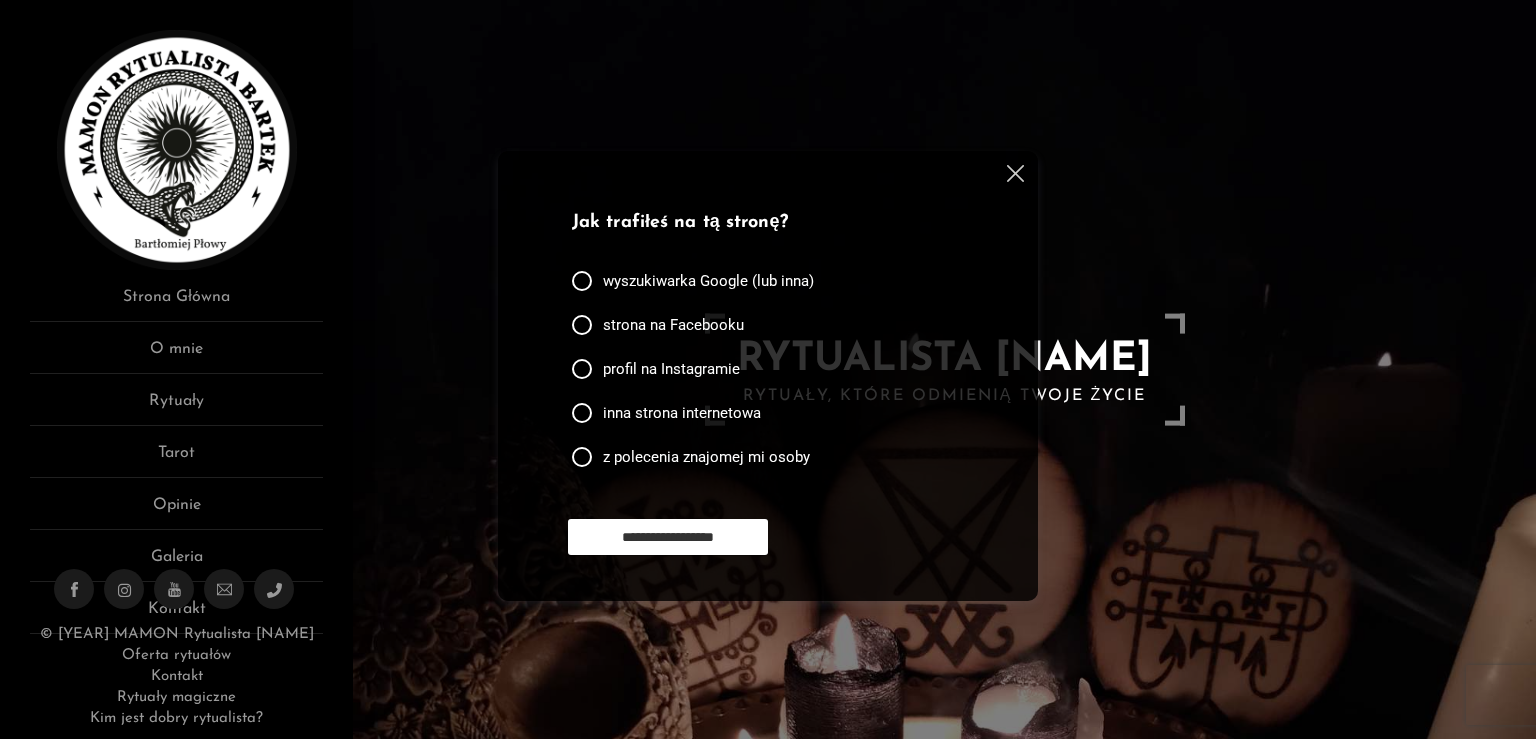 scroll, scrollTop: 0, scrollLeft: 0, axis: both 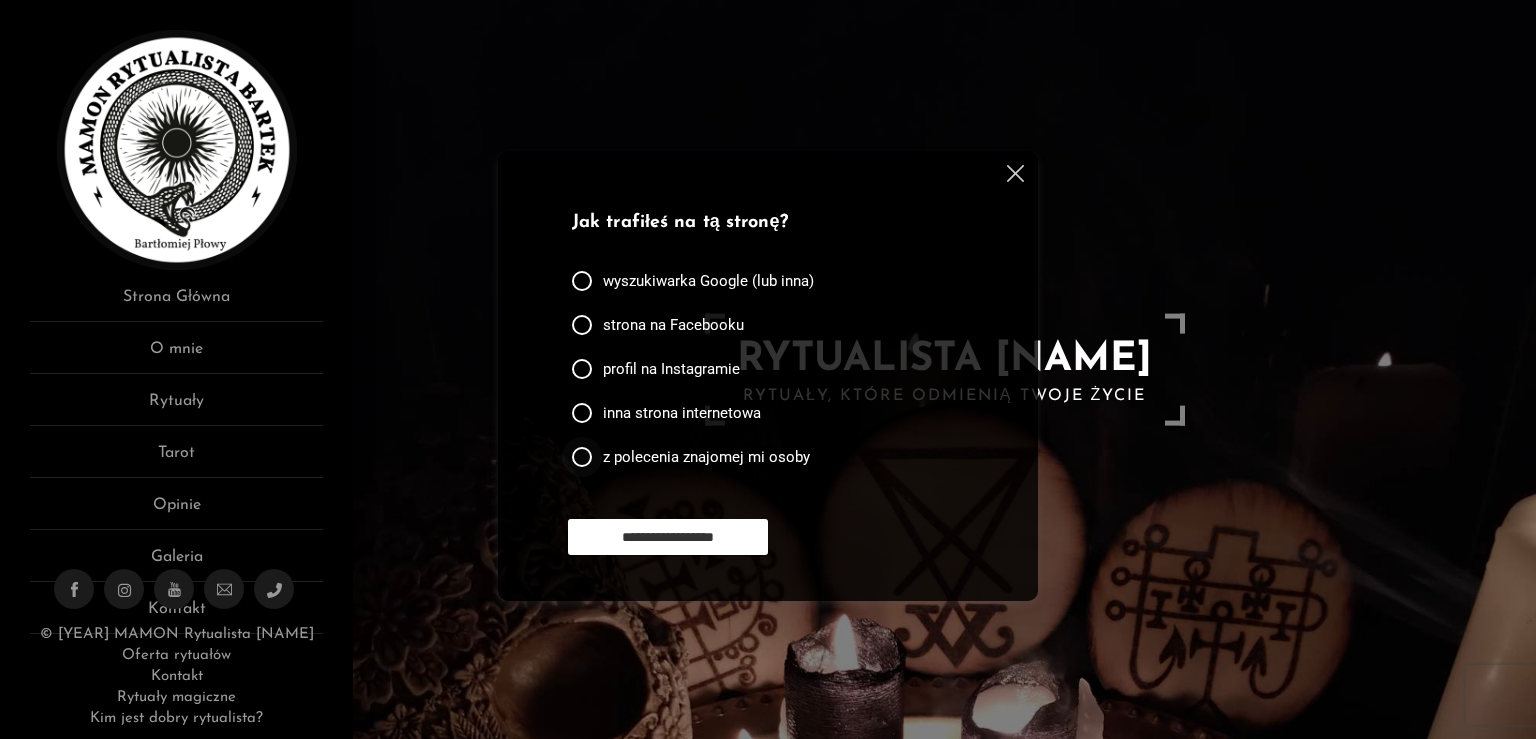 click at bounding box center [582, 457] 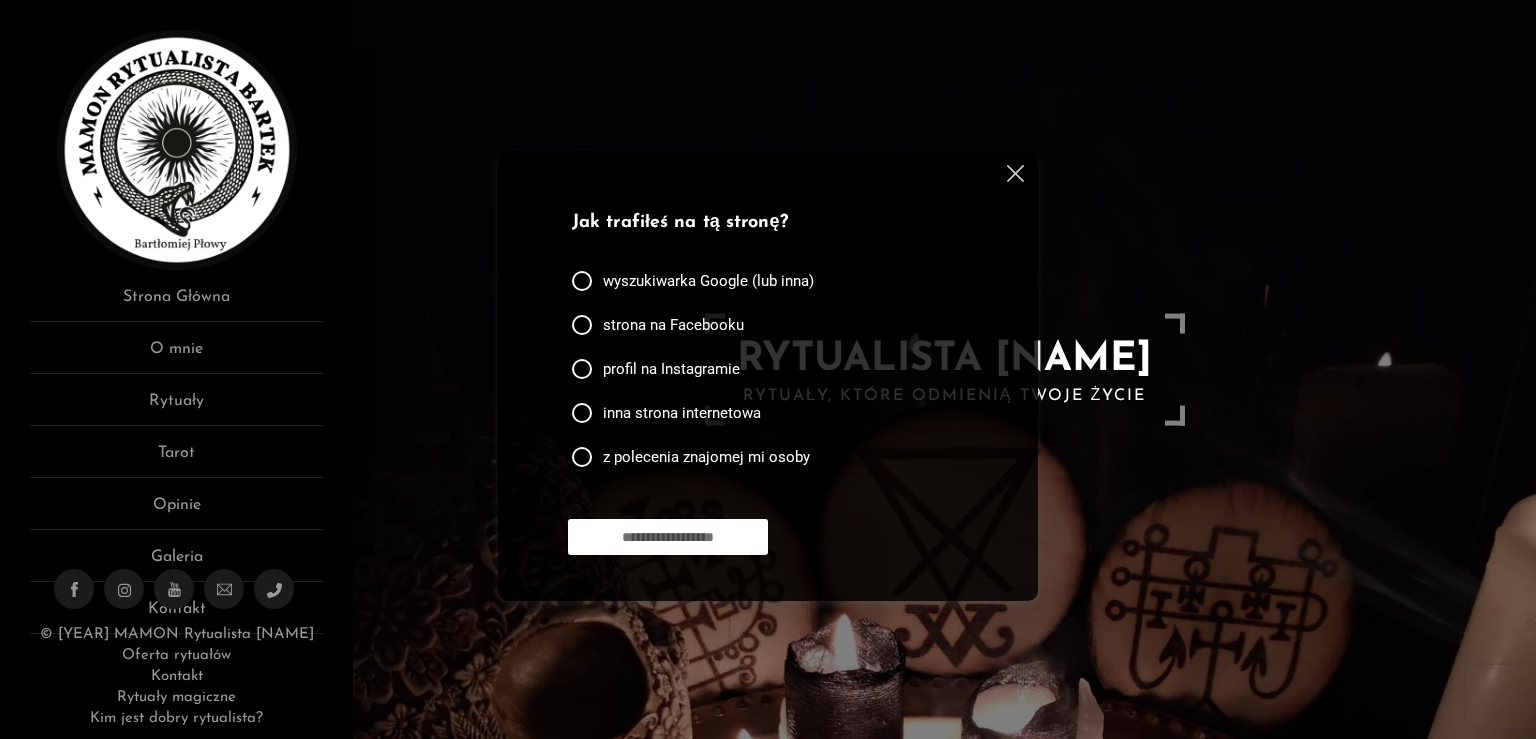 click on "**********" at bounding box center (668, 537) 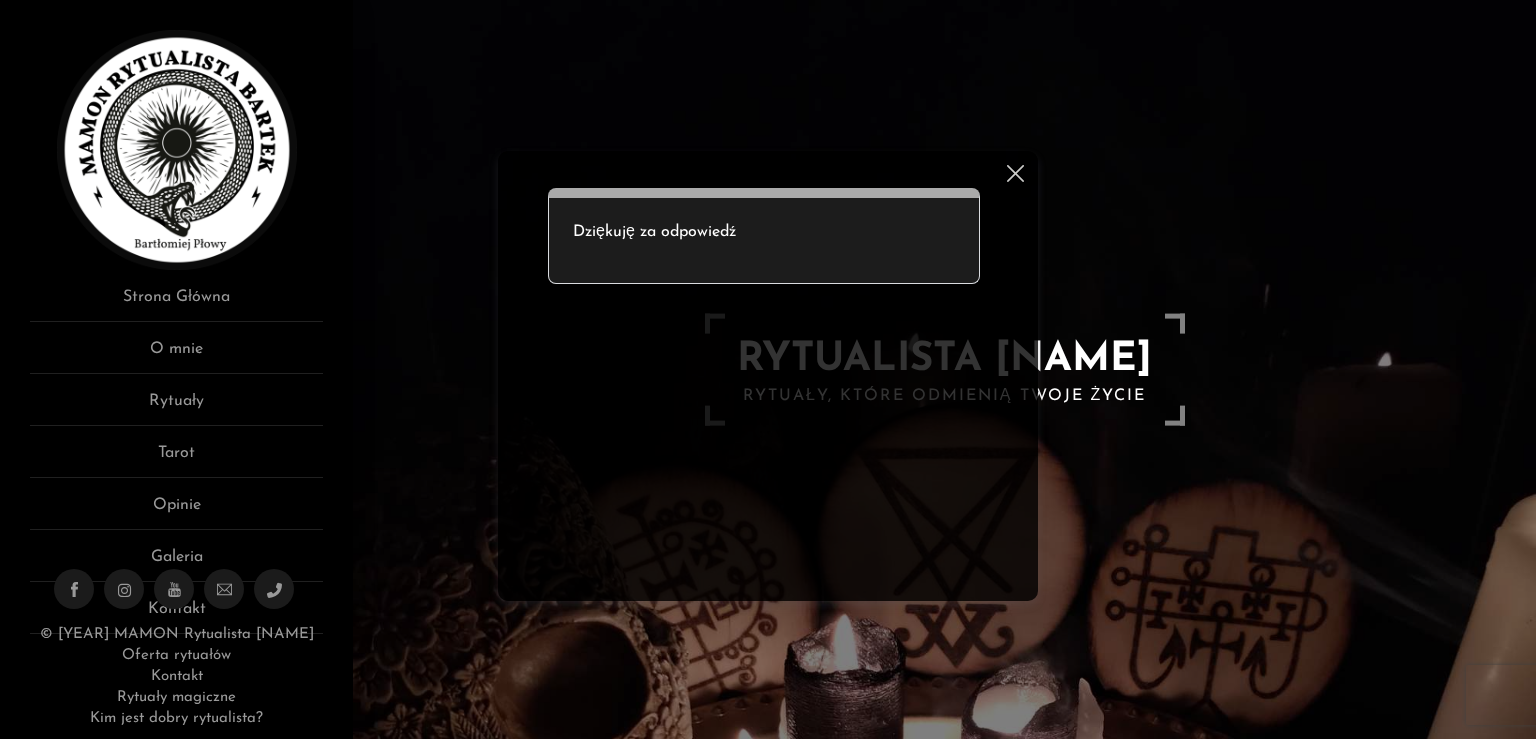 scroll, scrollTop: 0, scrollLeft: 0, axis: both 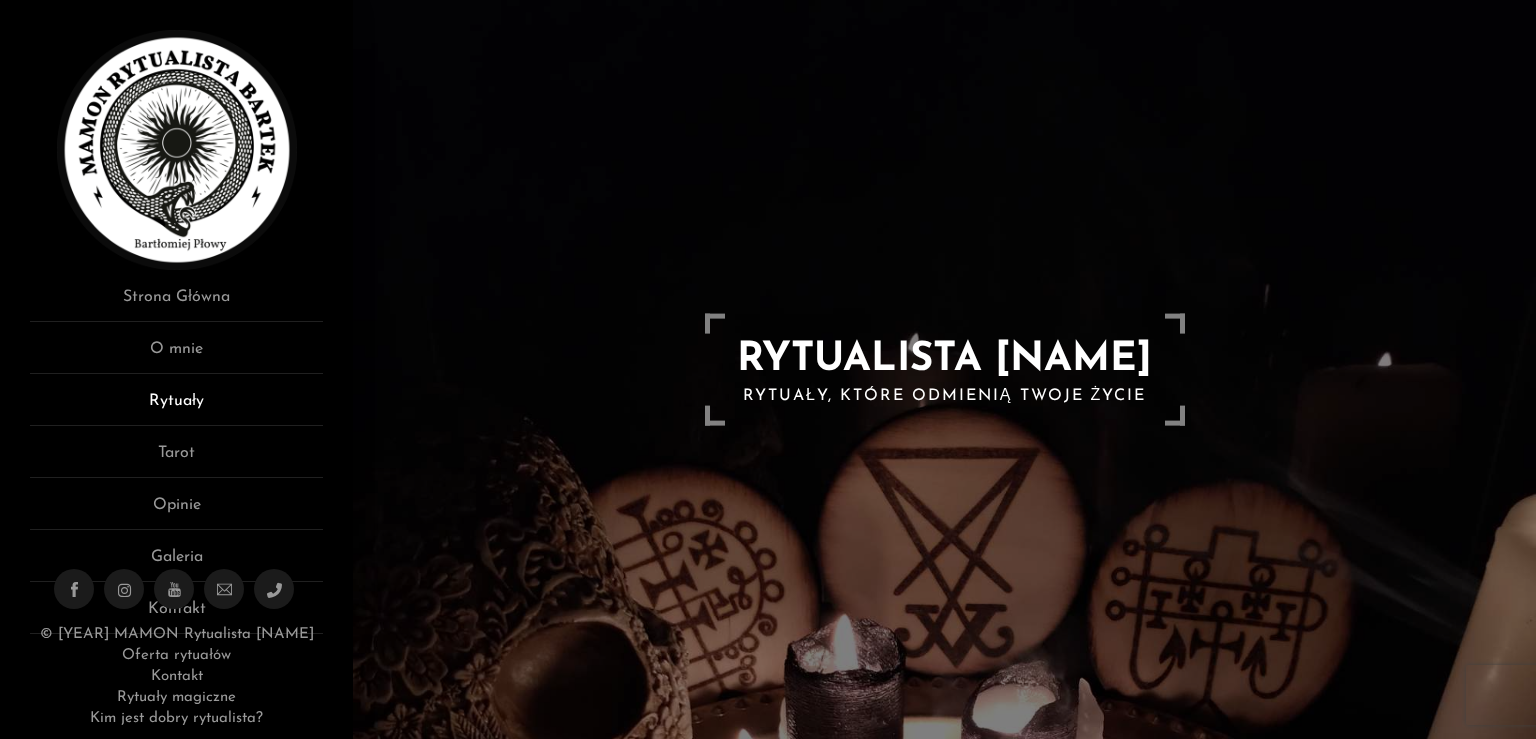 click on "Rytuały" at bounding box center [176, 407] 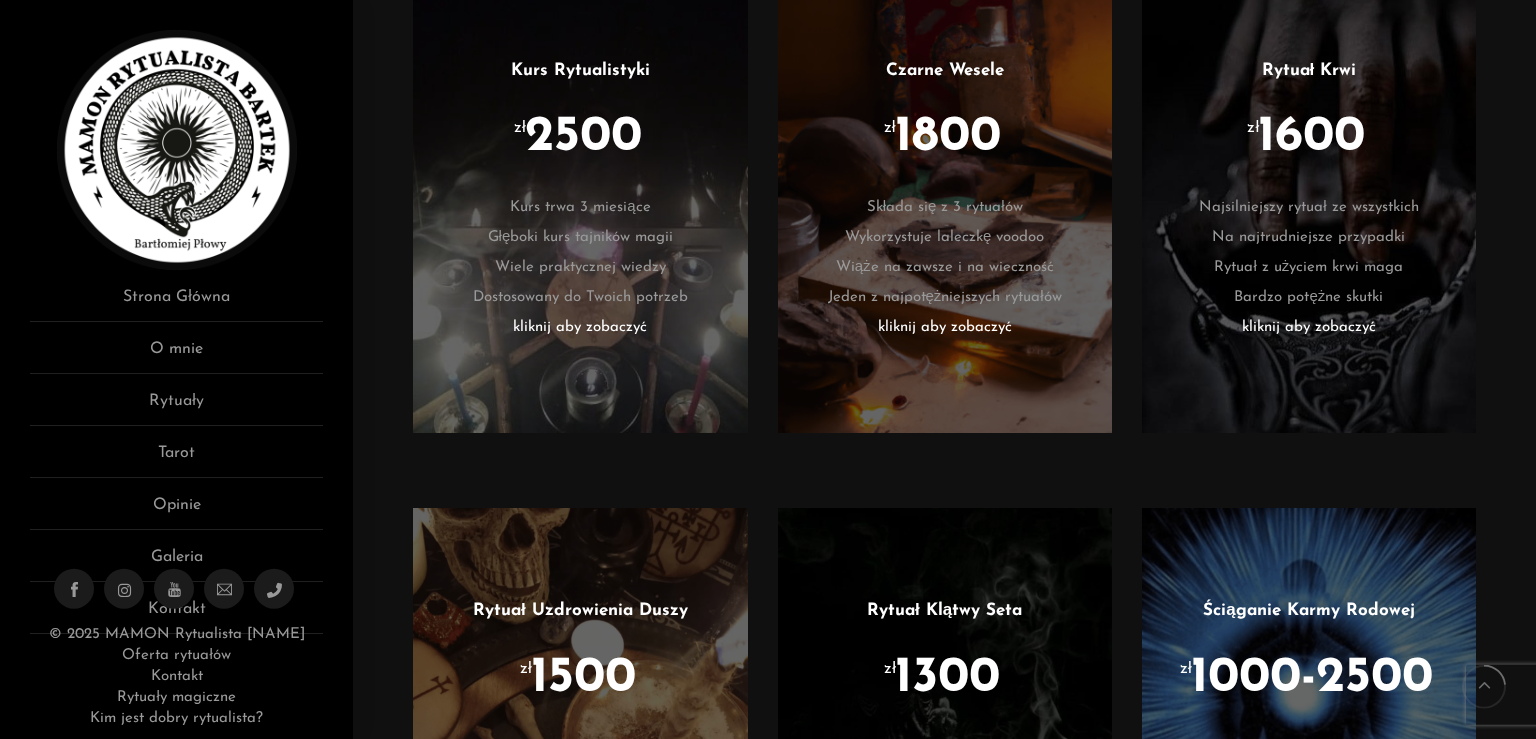 scroll, scrollTop: 1304, scrollLeft: 0, axis: vertical 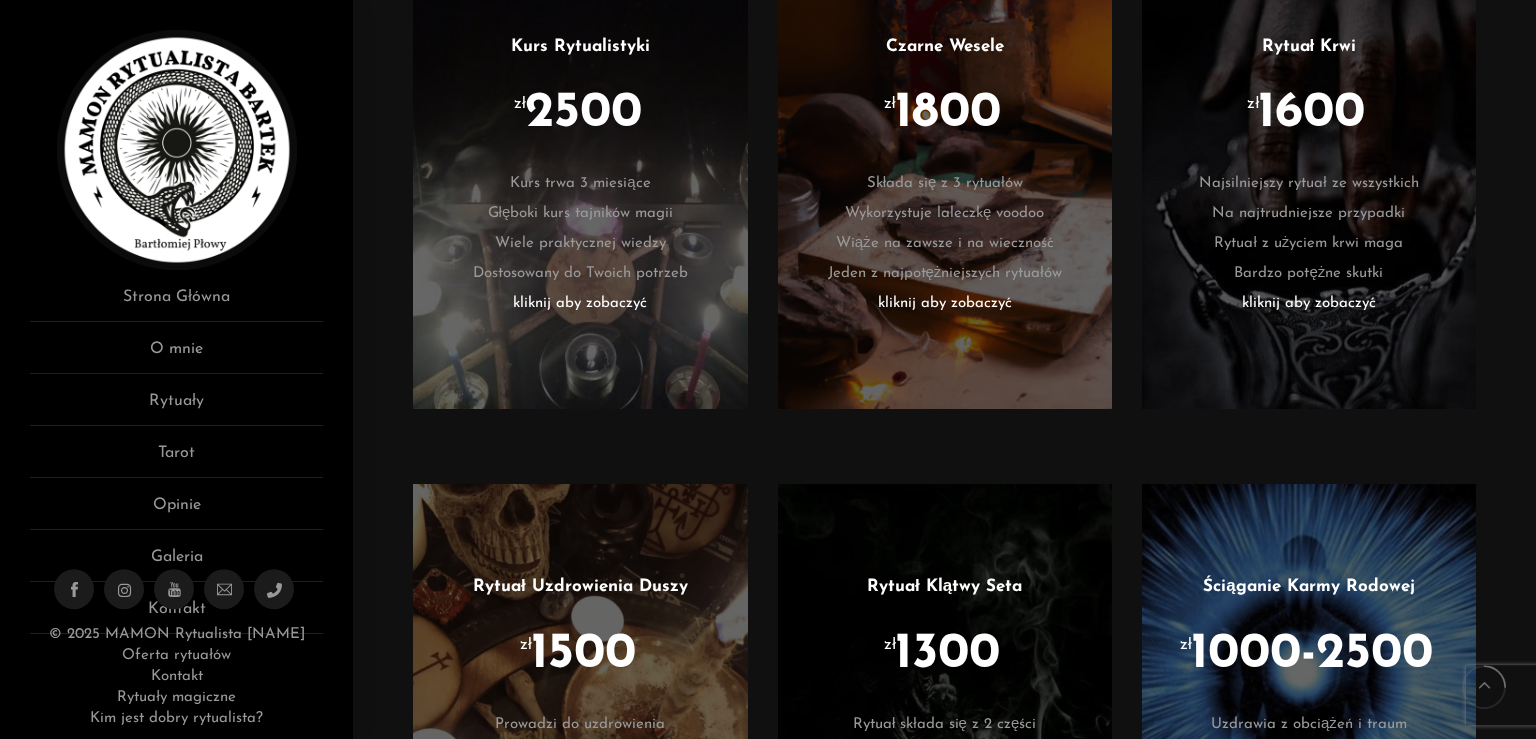 click on "Głęboki kurs tajników magii" at bounding box center [580, 214] 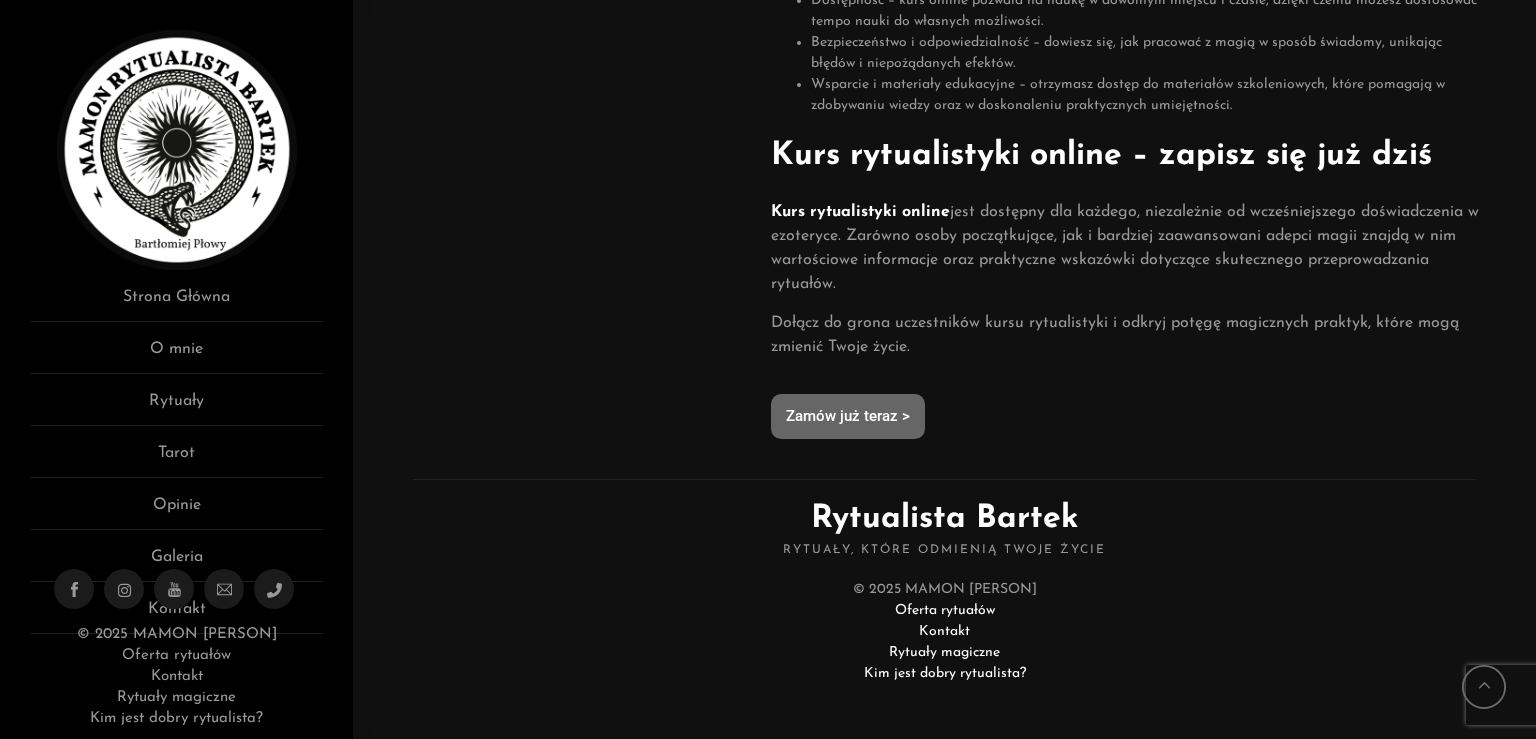 scroll, scrollTop: 1171, scrollLeft: 0, axis: vertical 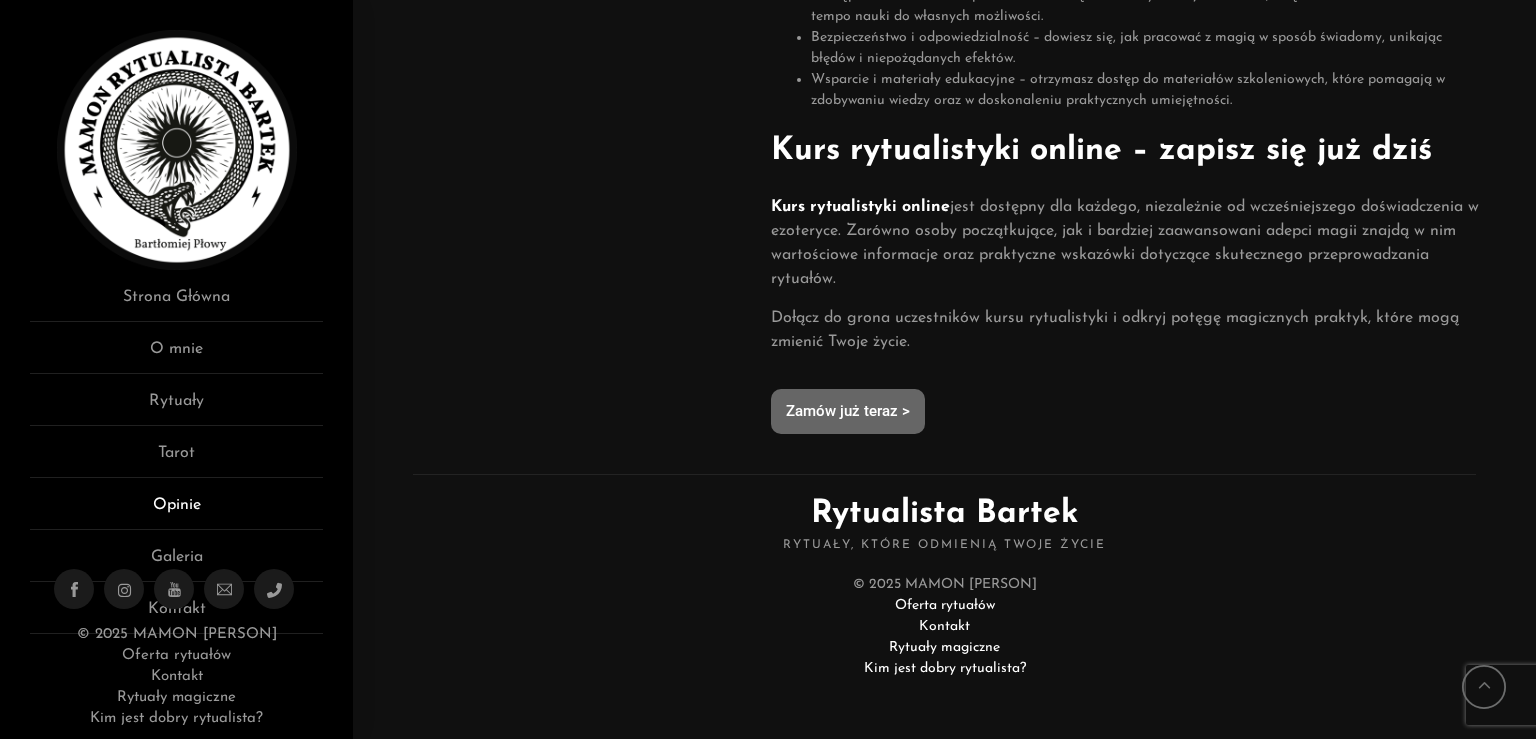 click on "Opinie" at bounding box center (176, 511) 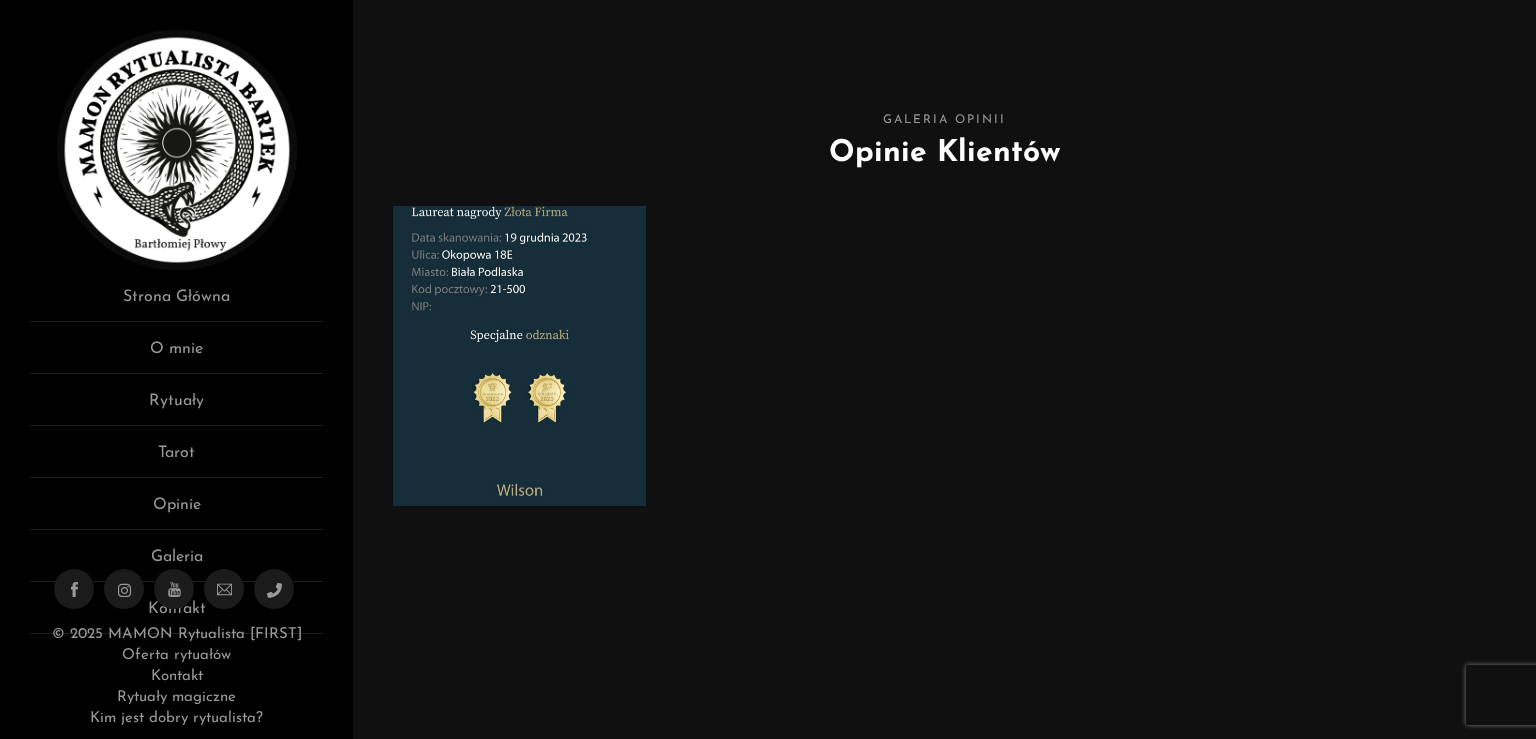 scroll, scrollTop: 0, scrollLeft: 0, axis: both 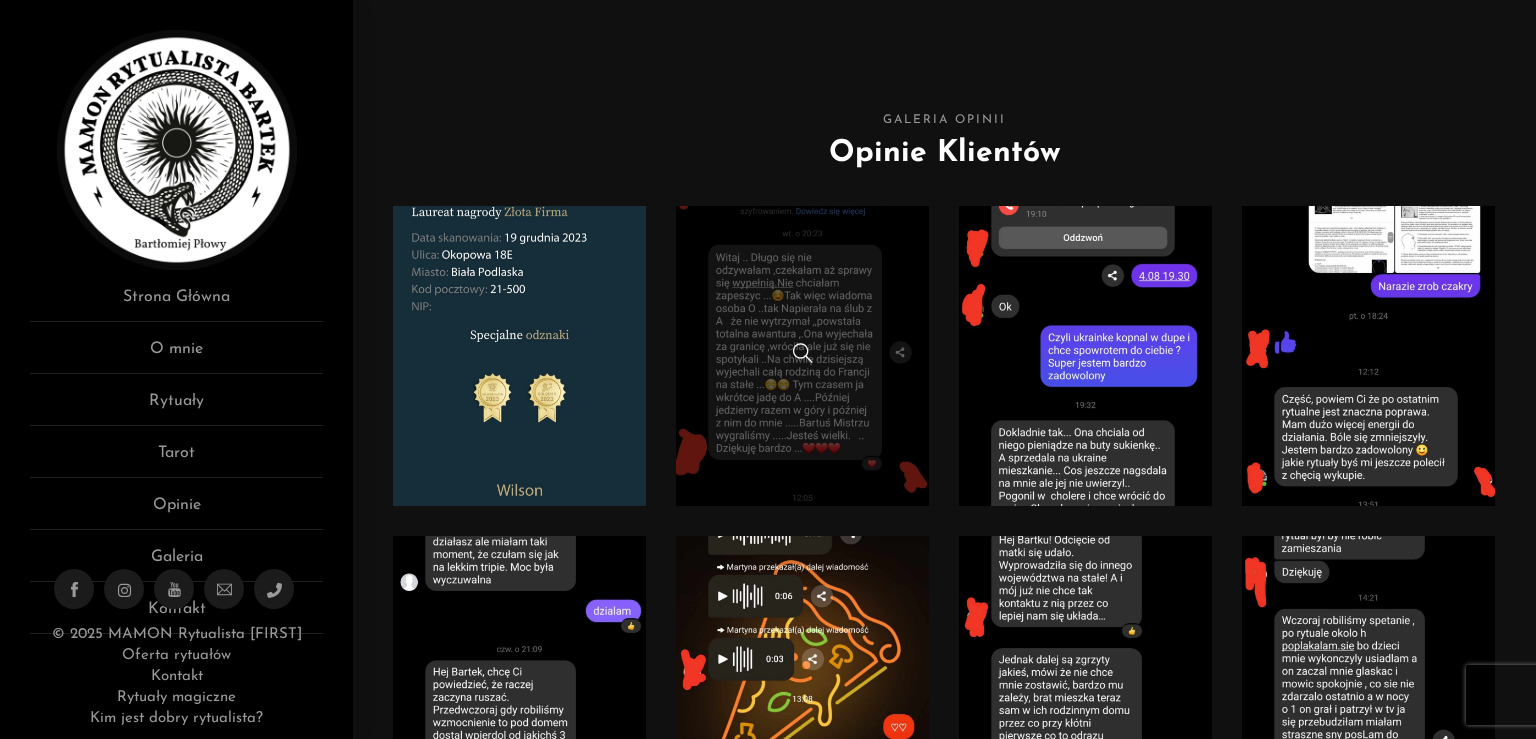 click at bounding box center (802, 356) 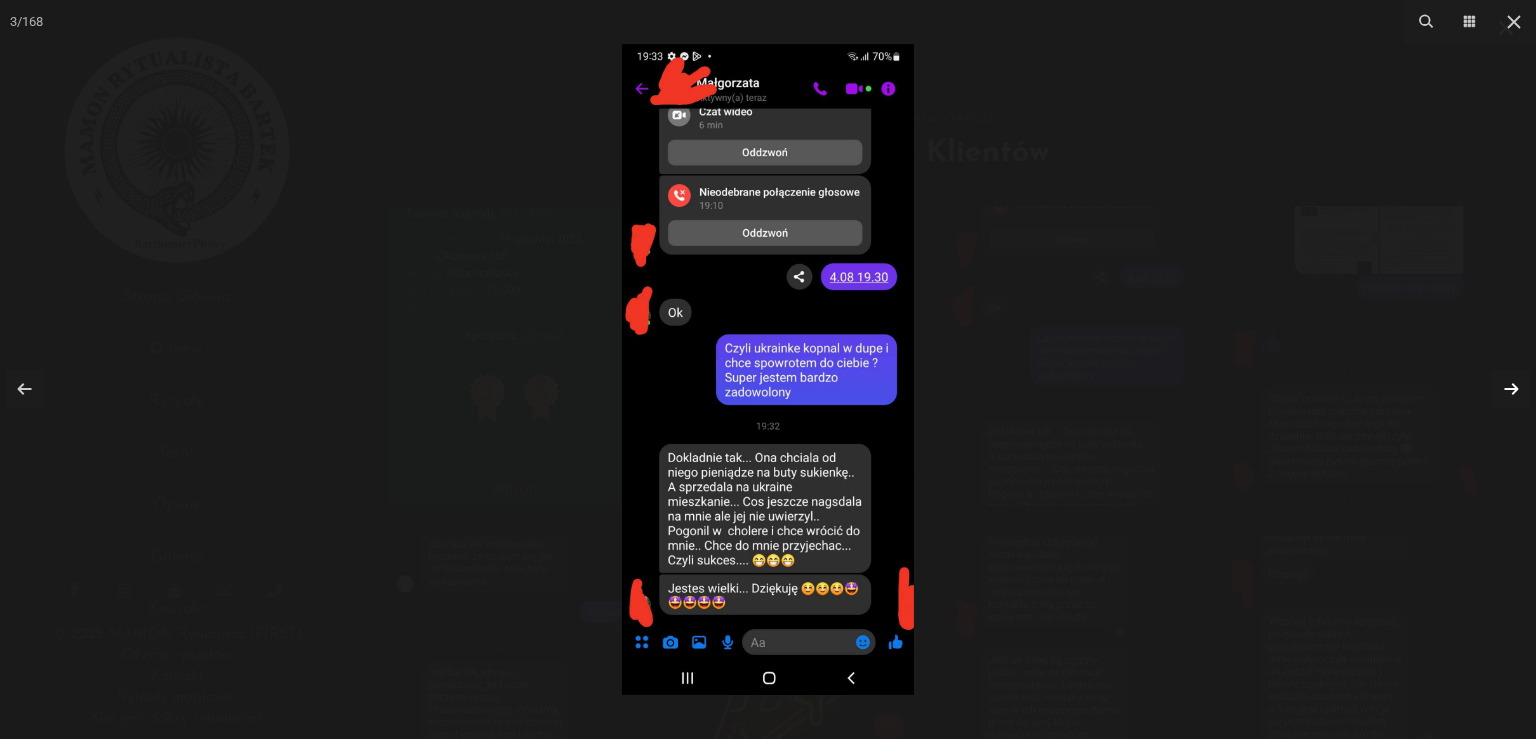 click at bounding box center [1511, 389] 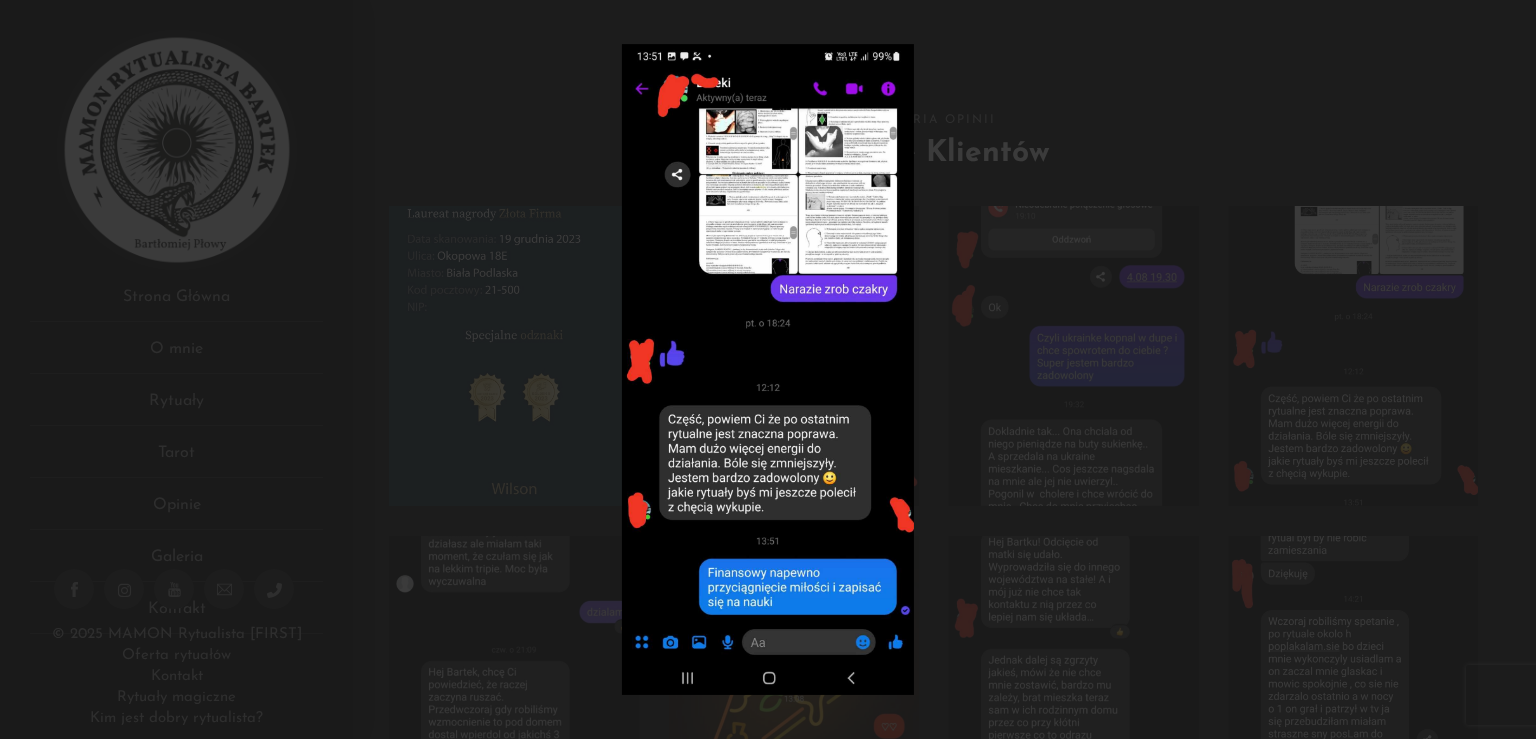 click at bounding box center [768, 369] 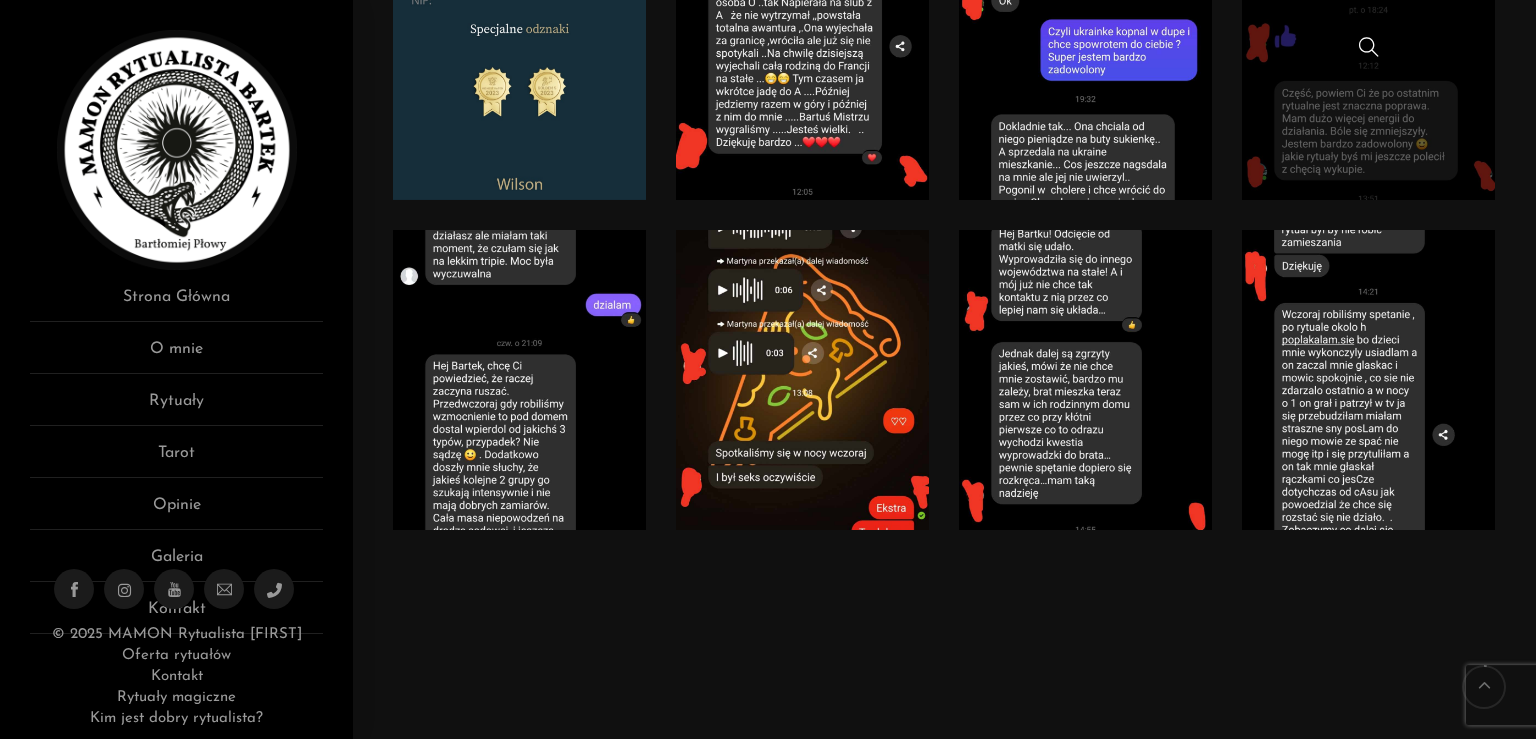 scroll, scrollTop: 307, scrollLeft: 0, axis: vertical 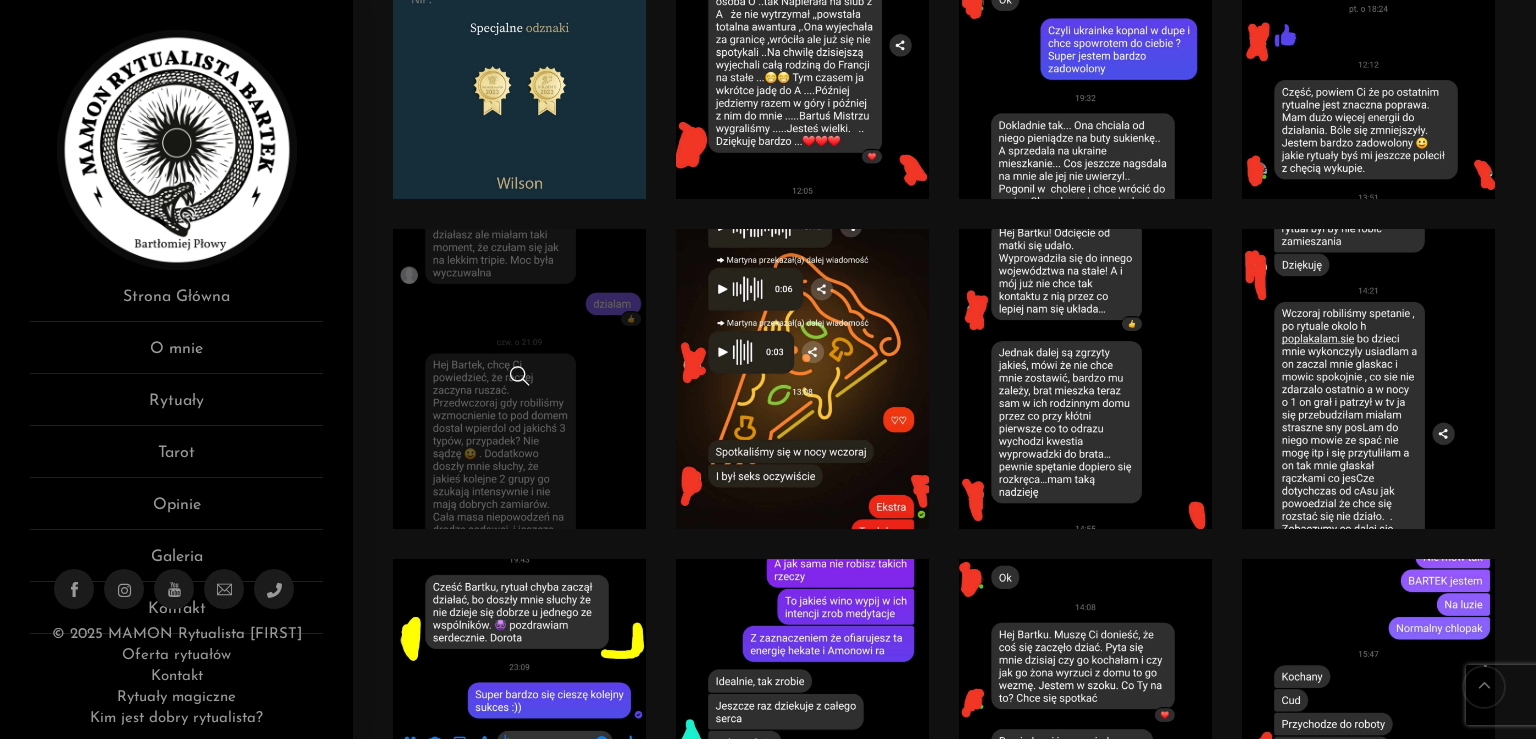 click at bounding box center (519, 379) 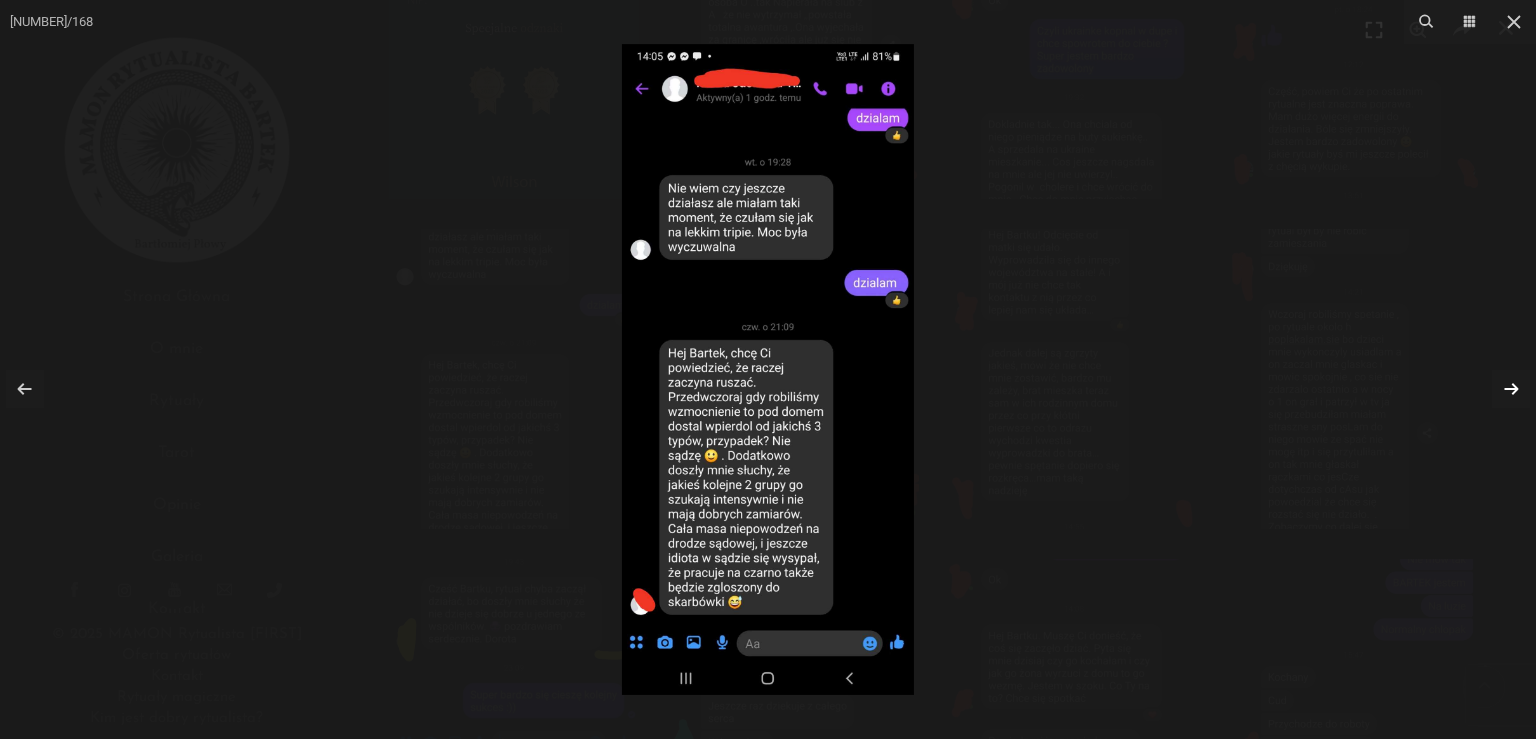 click at bounding box center (1511, 389) 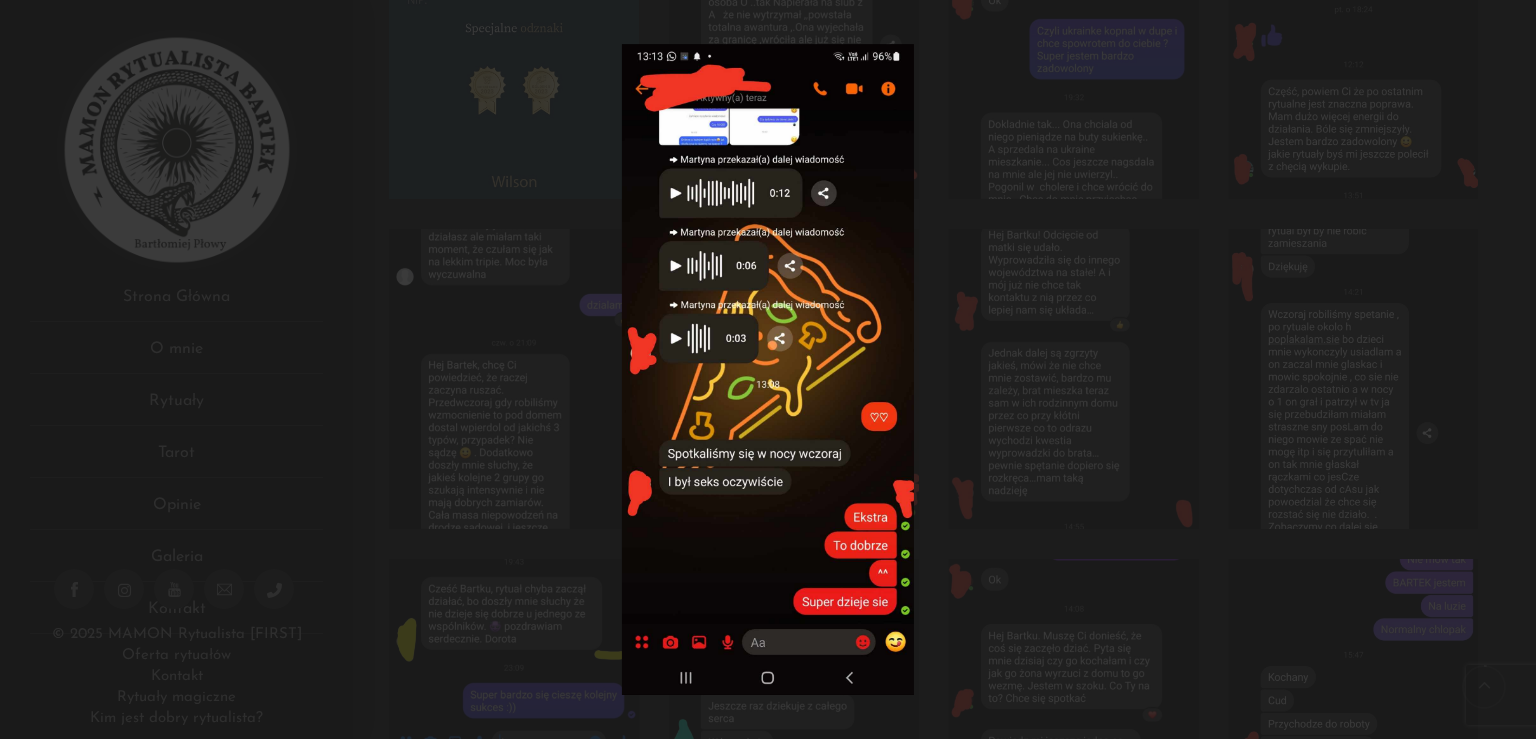 click at bounding box center (768, 369) 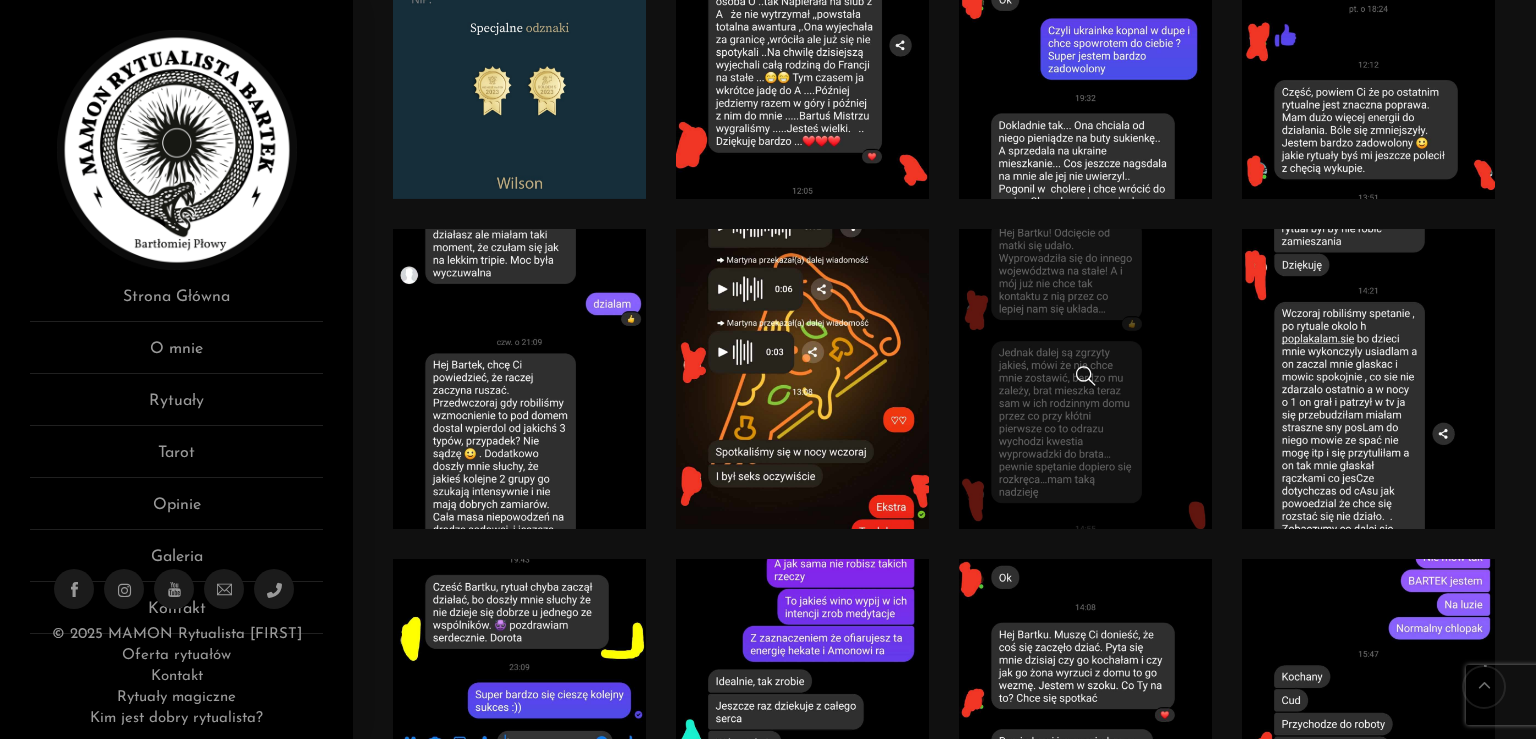 click at bounding box center [1085, 379] 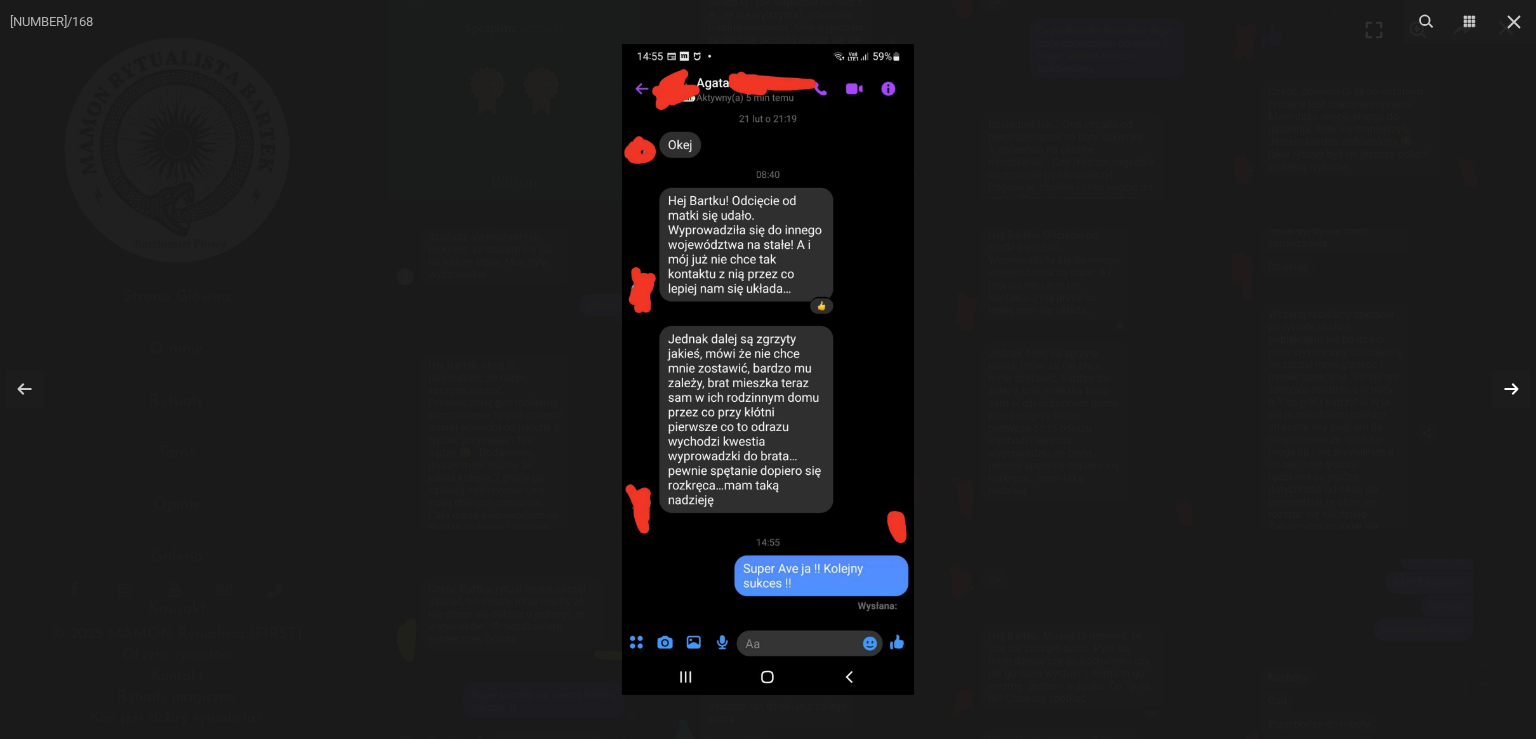 click at bounding box center [1511, 389] 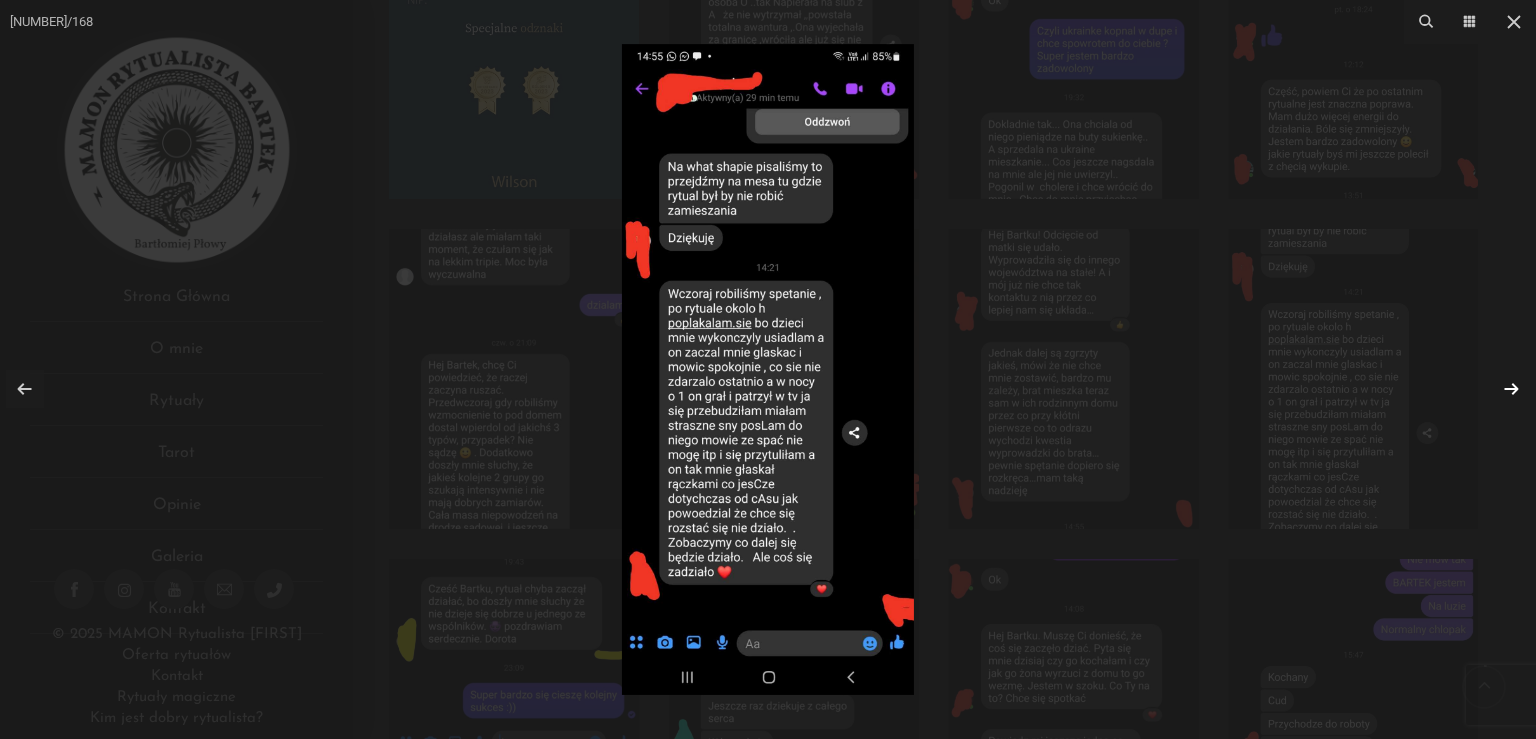 click at bounding box center (1511, 389) 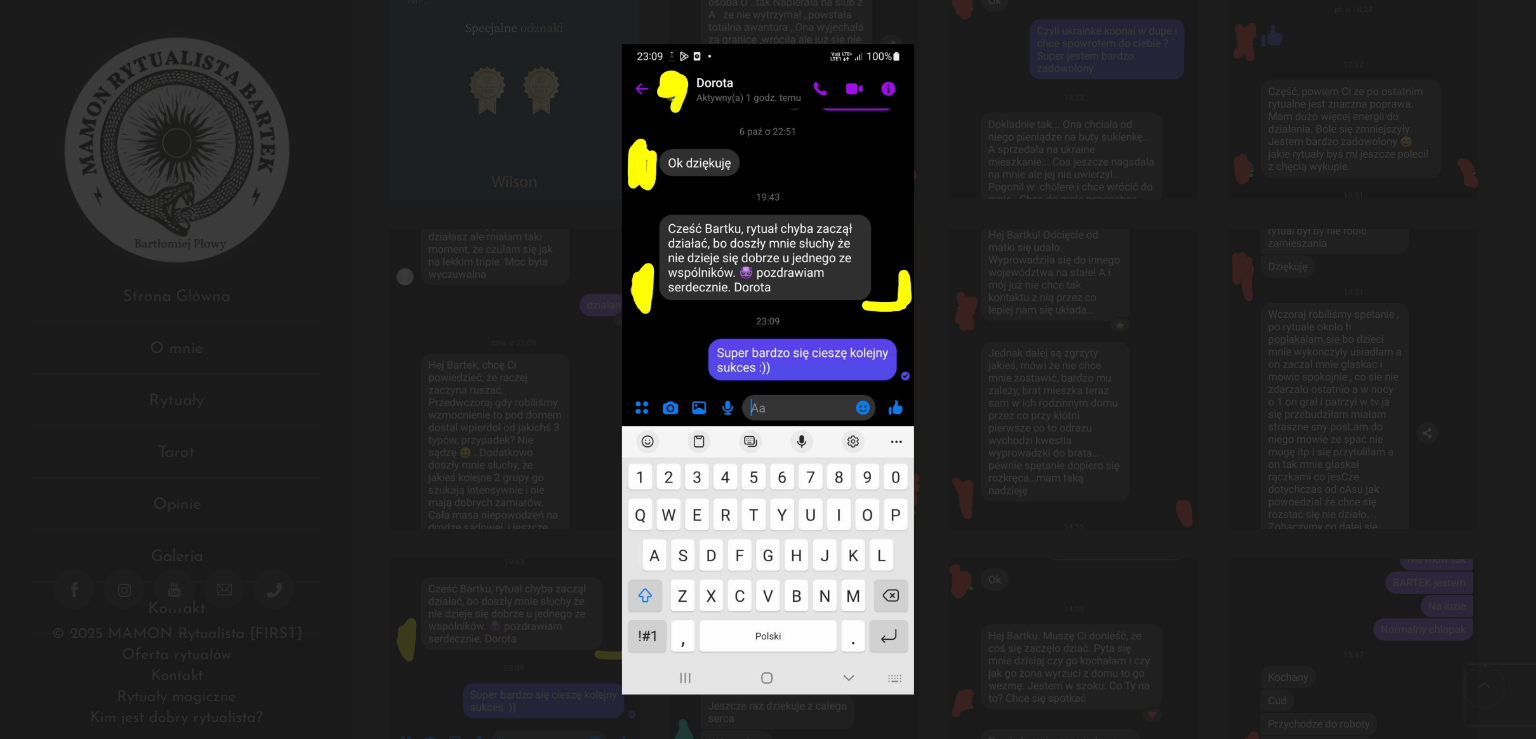 click at bounding box center (768, 369) 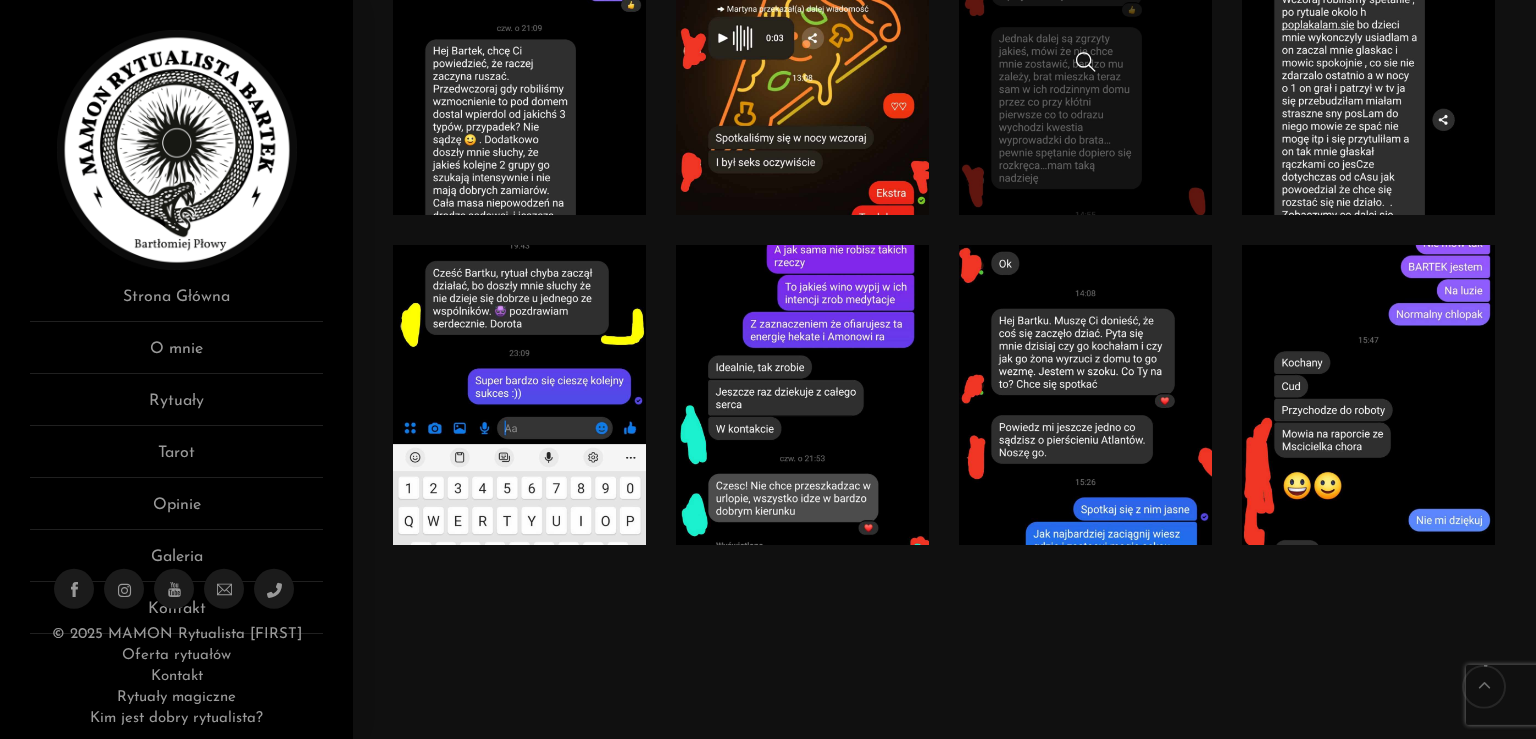 scroll, scrollTop: 678, scrollLeft: 0, axis: vertical 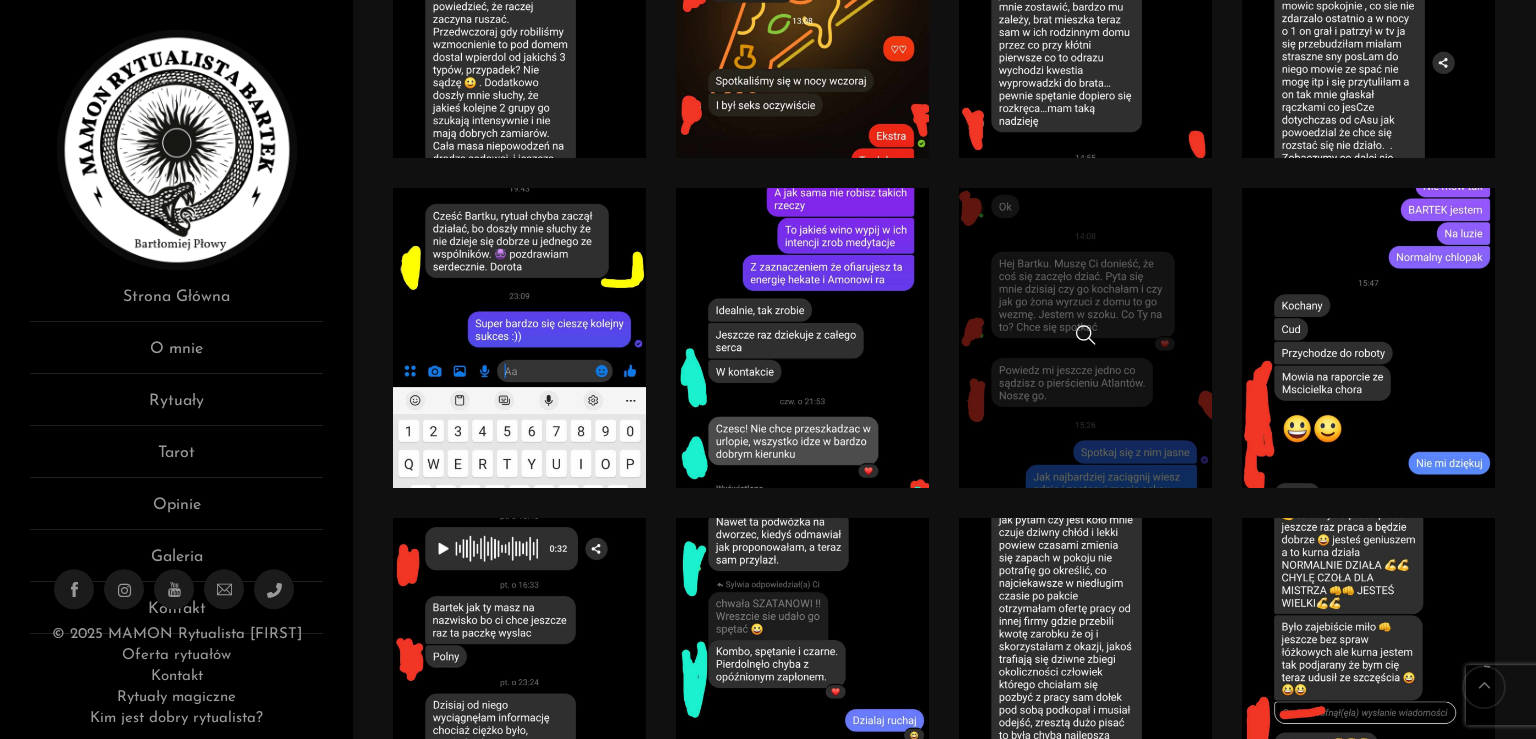 click at bounding box center [1085, 338] 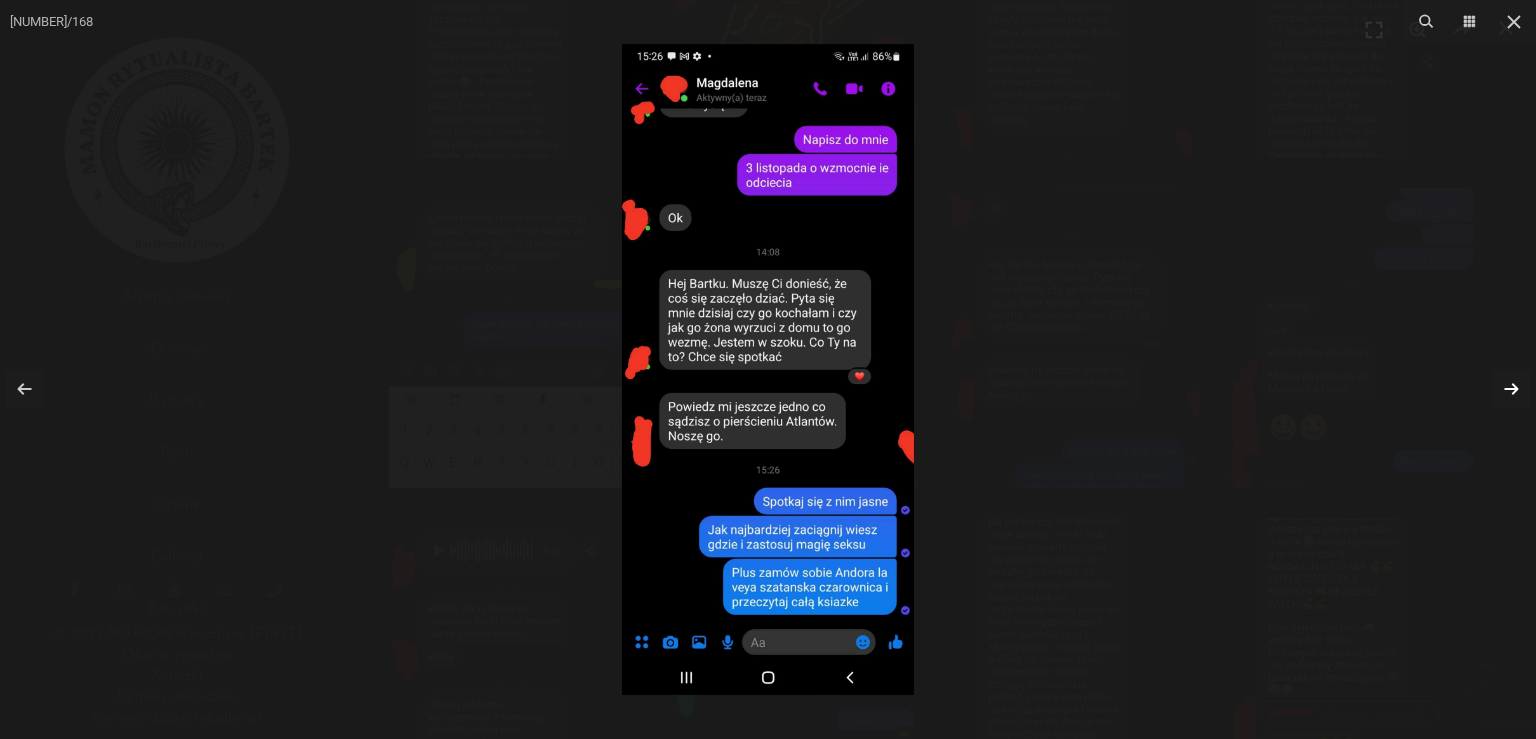 click at bounding box center (1511, 389) 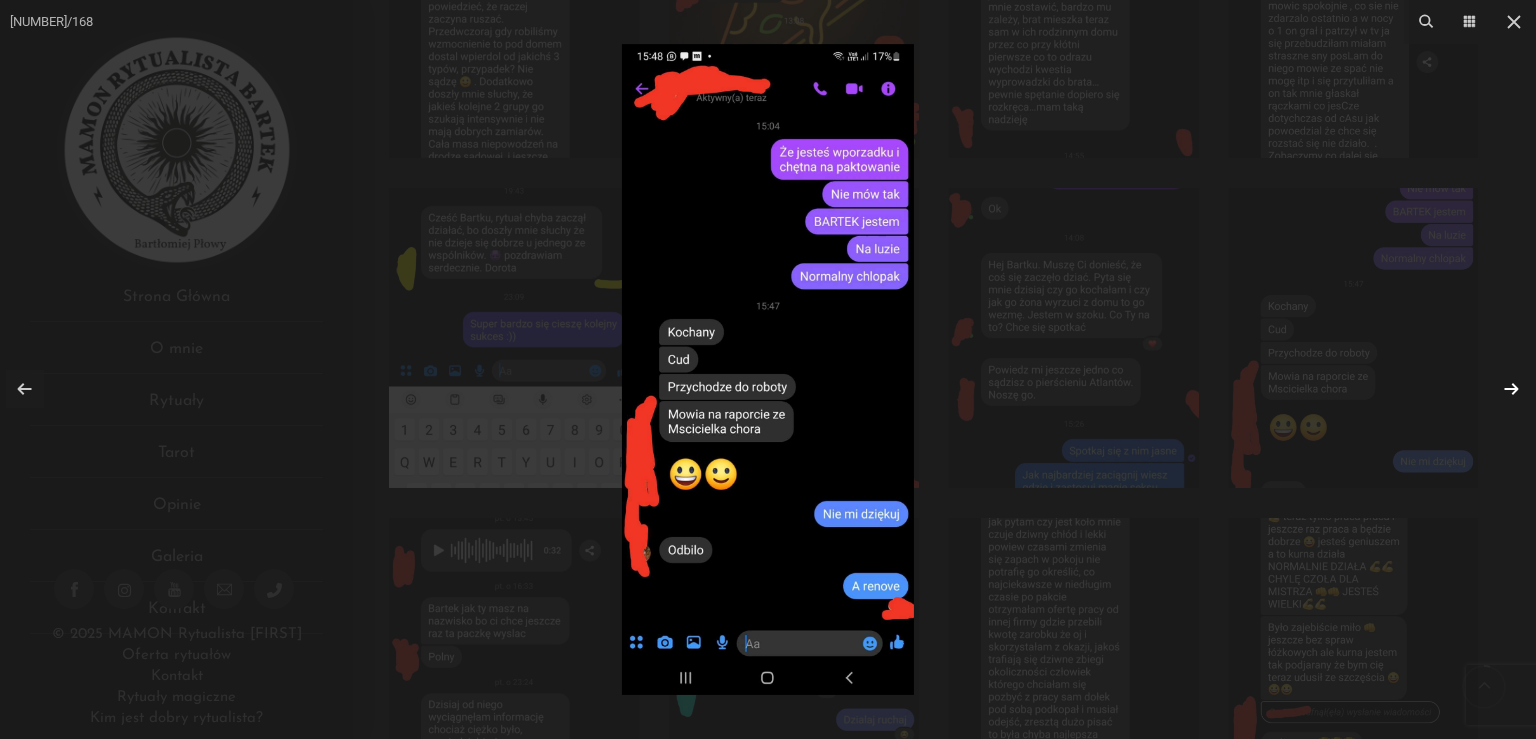 click at bounding box center [1511, 389] 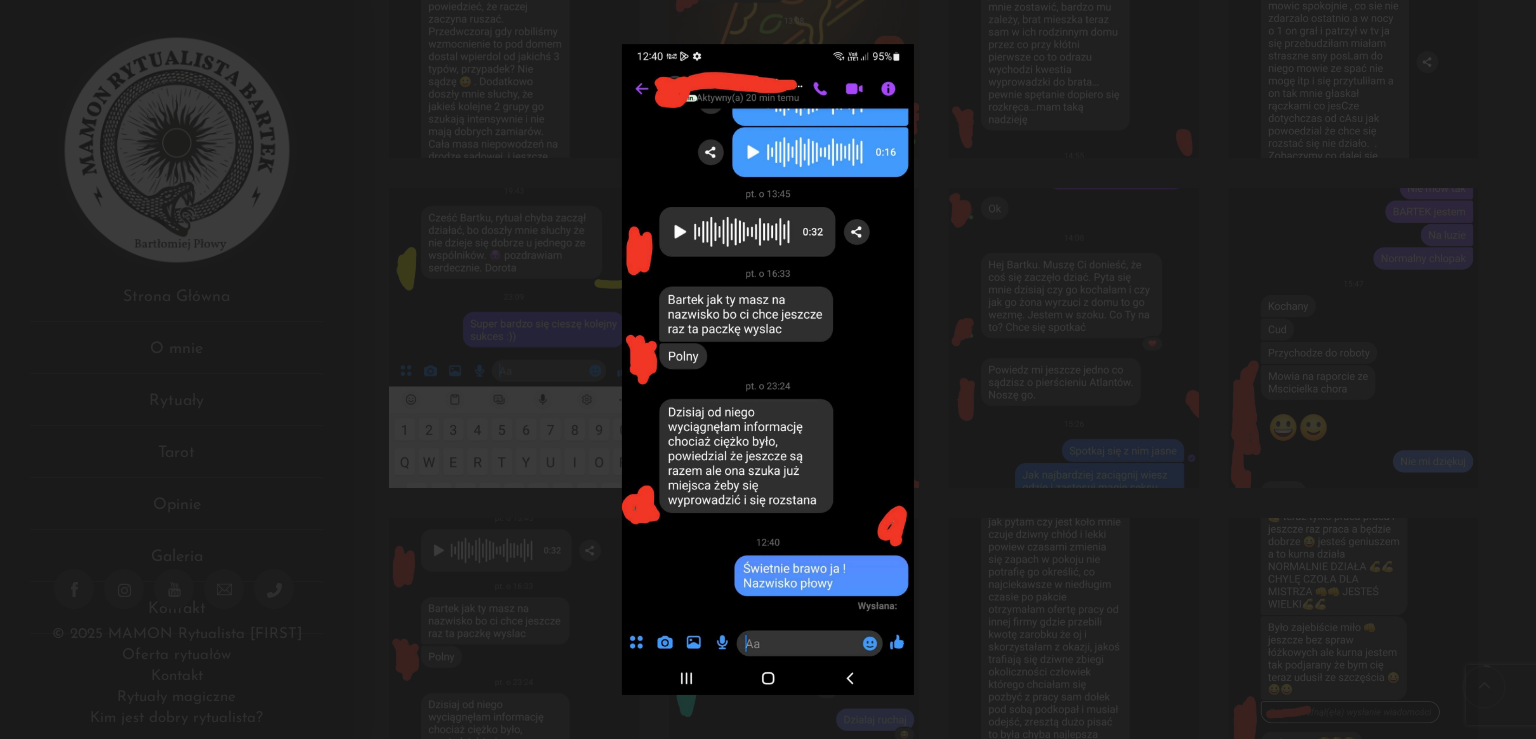 click at bounding box center (768, 369) 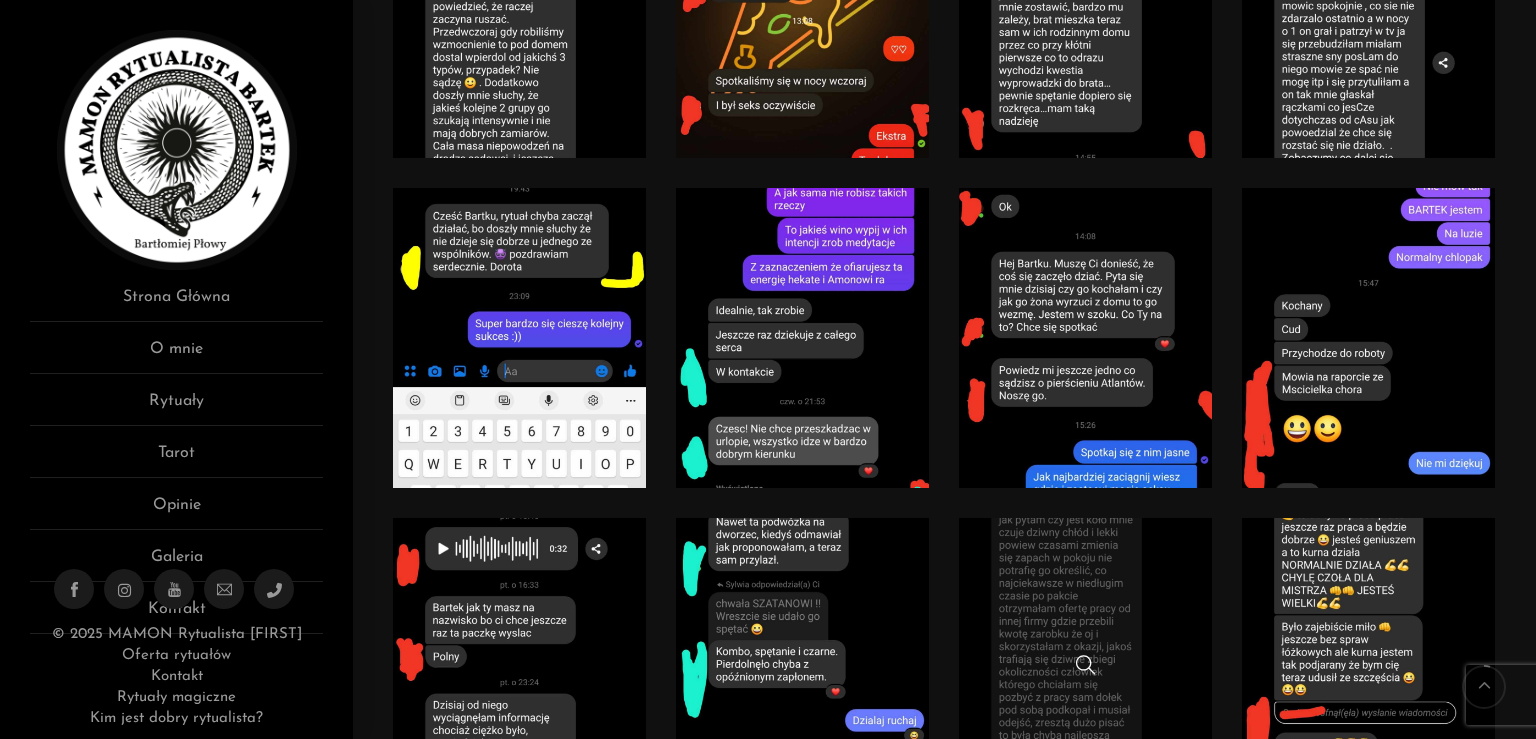 click at bounding box center [1085, 668] 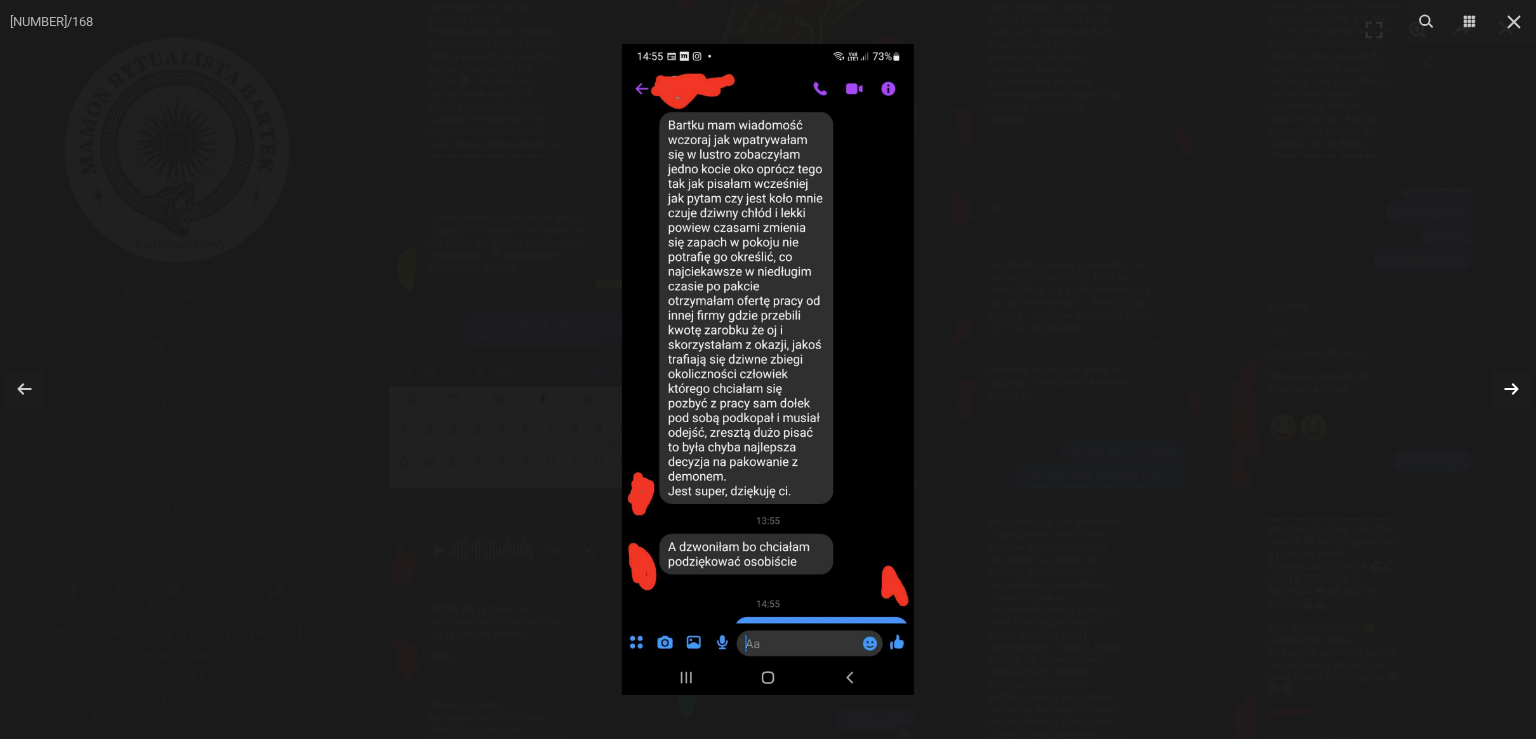 click at bounding box center (1511, 389) 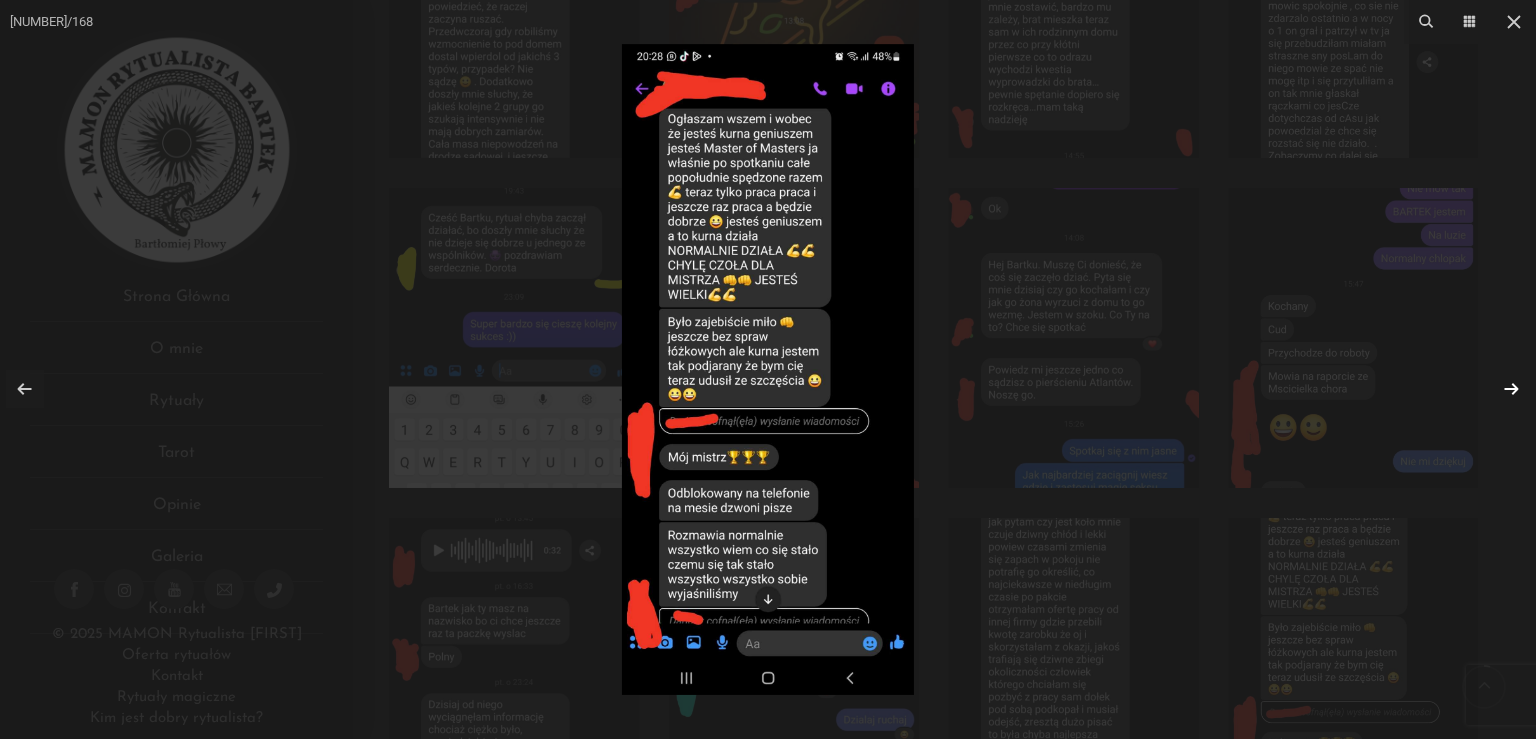 click at bounding box center [1511, 389] 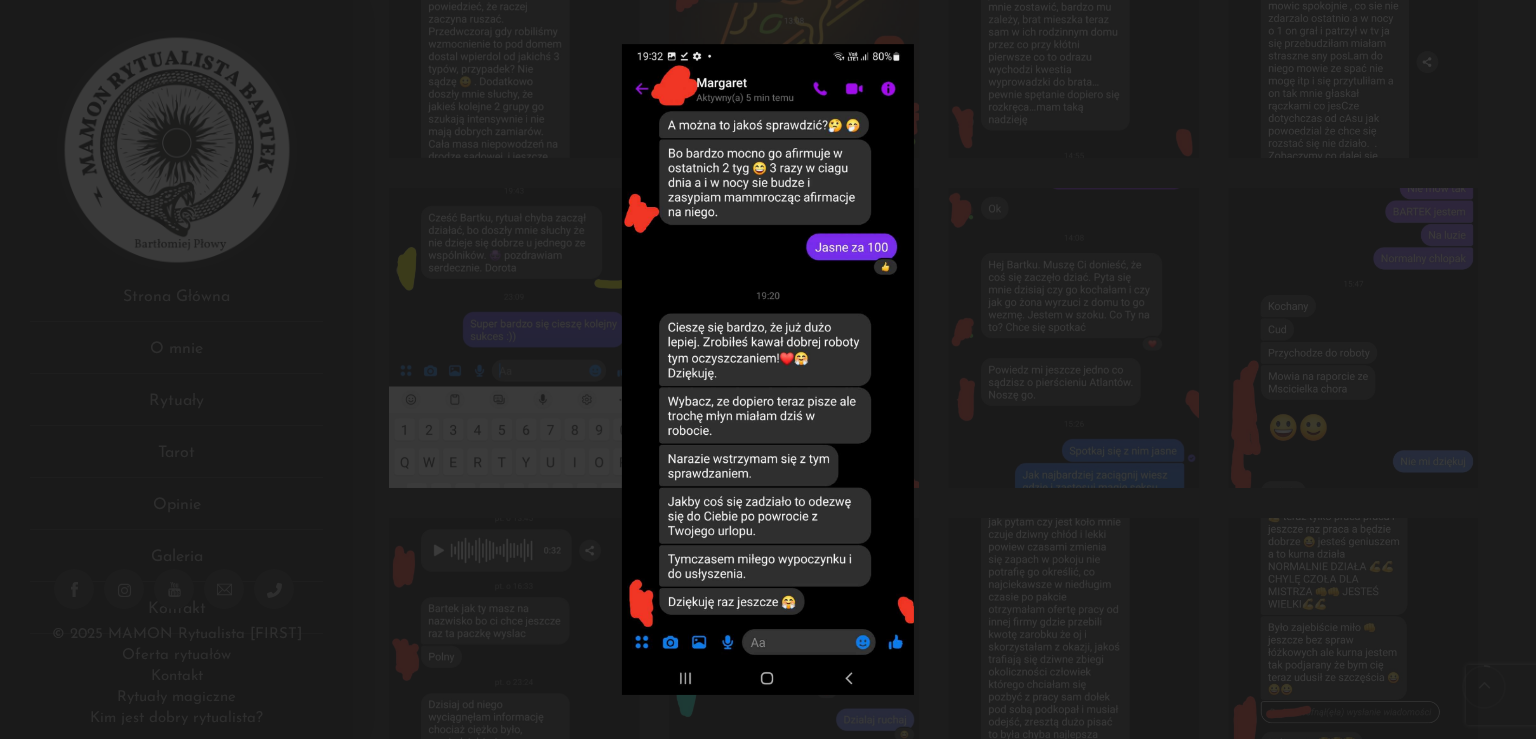 click at bounding box center [768, 369] 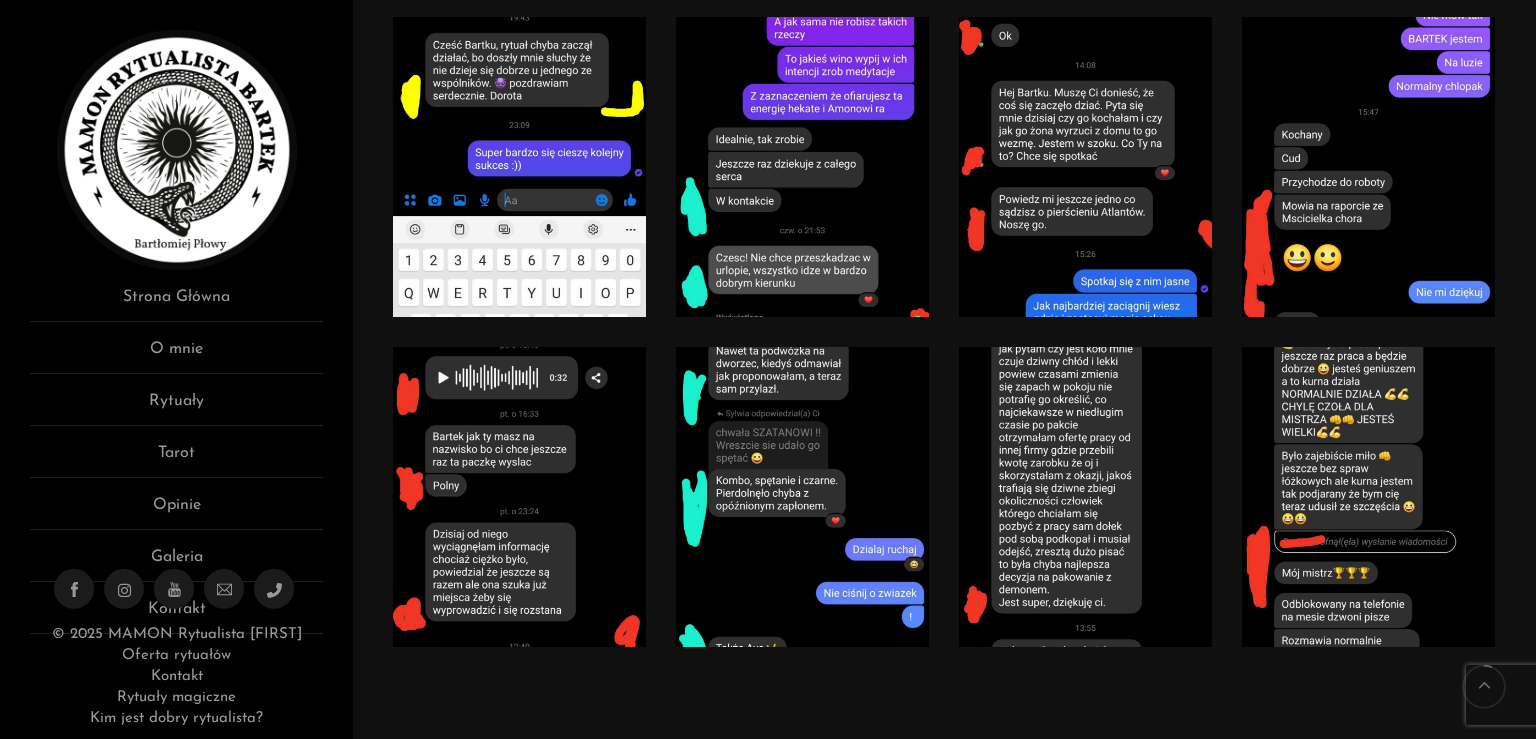 scroll, scrollTop: 874, scrollLeft: 0, axis: vertical 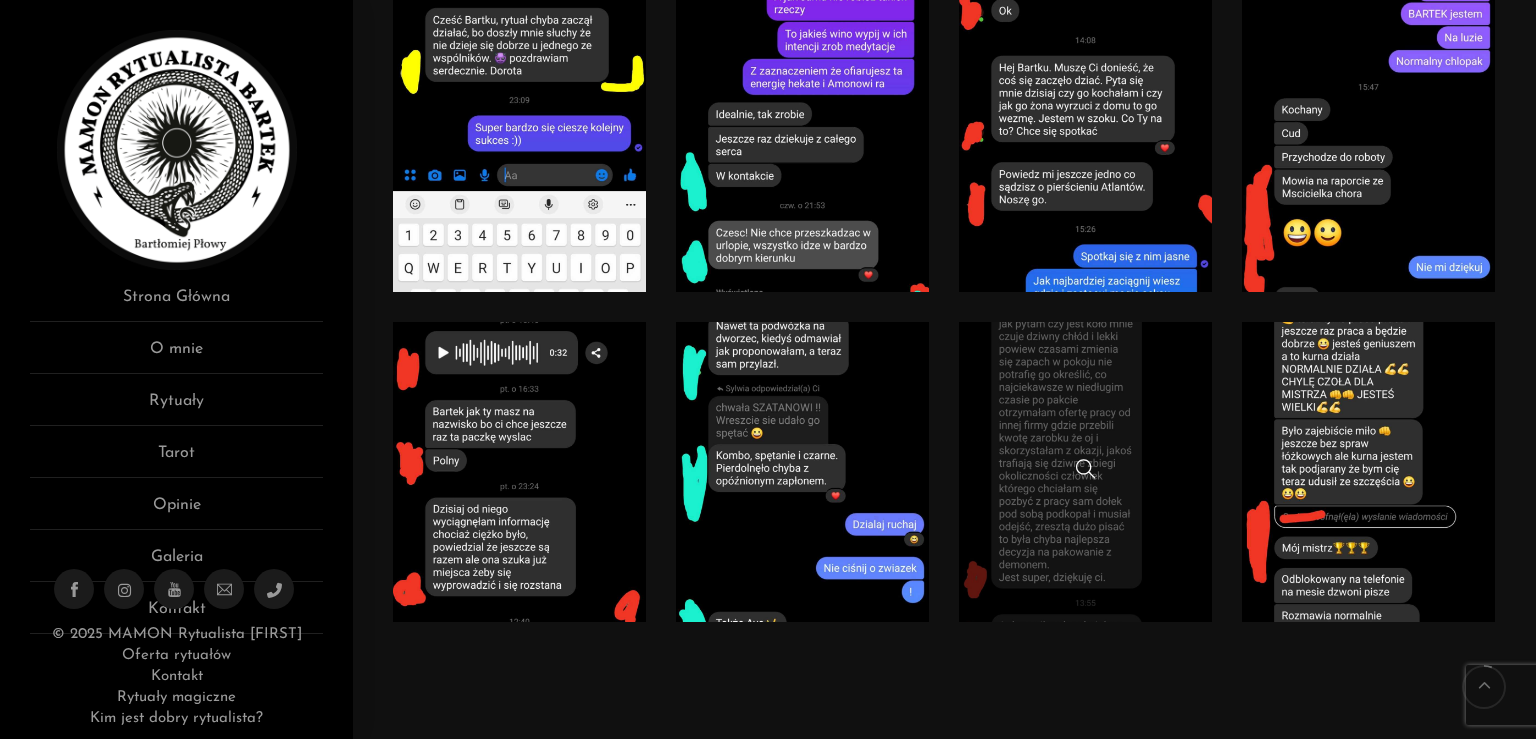 click at bounding box center [1085, 472] 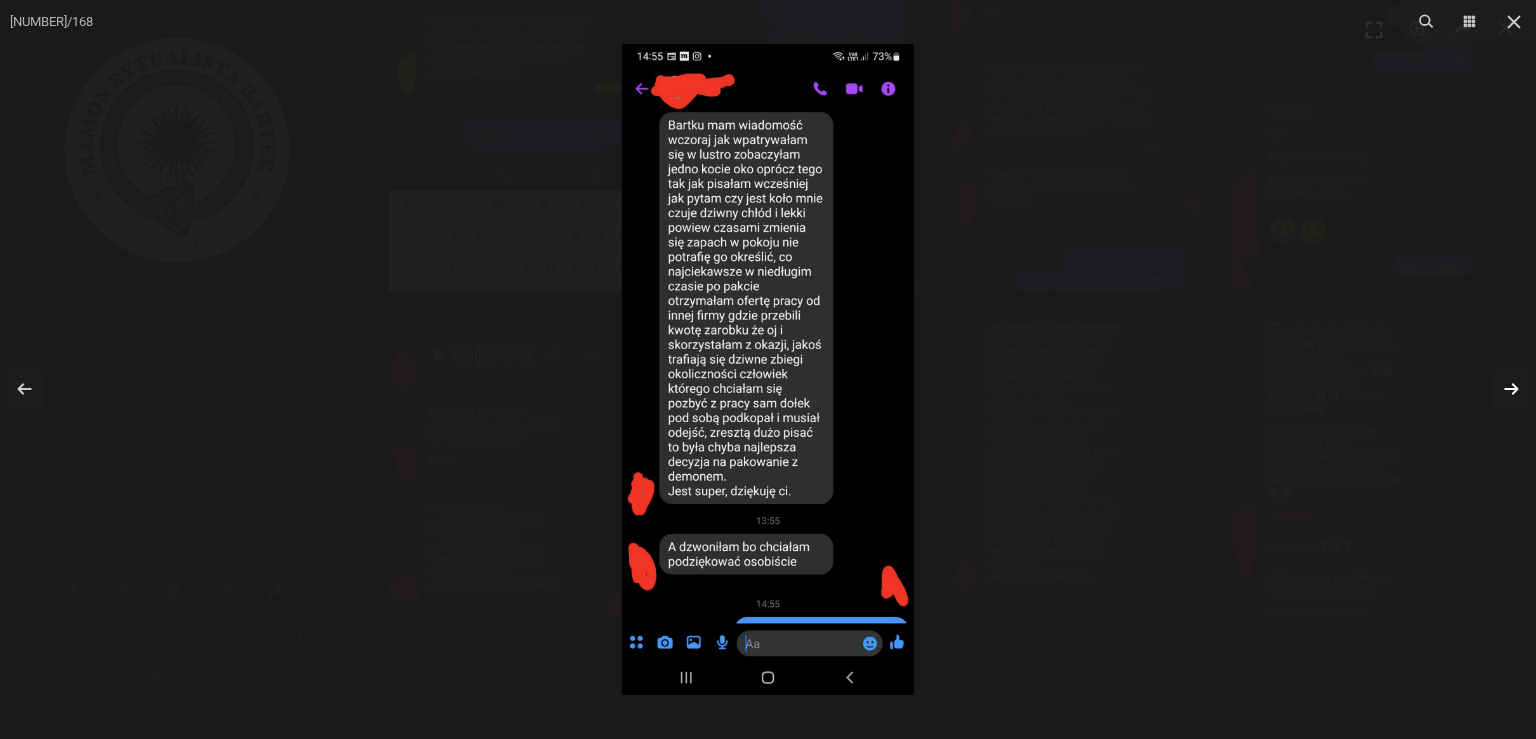 click at bounding box center (1511, 389) 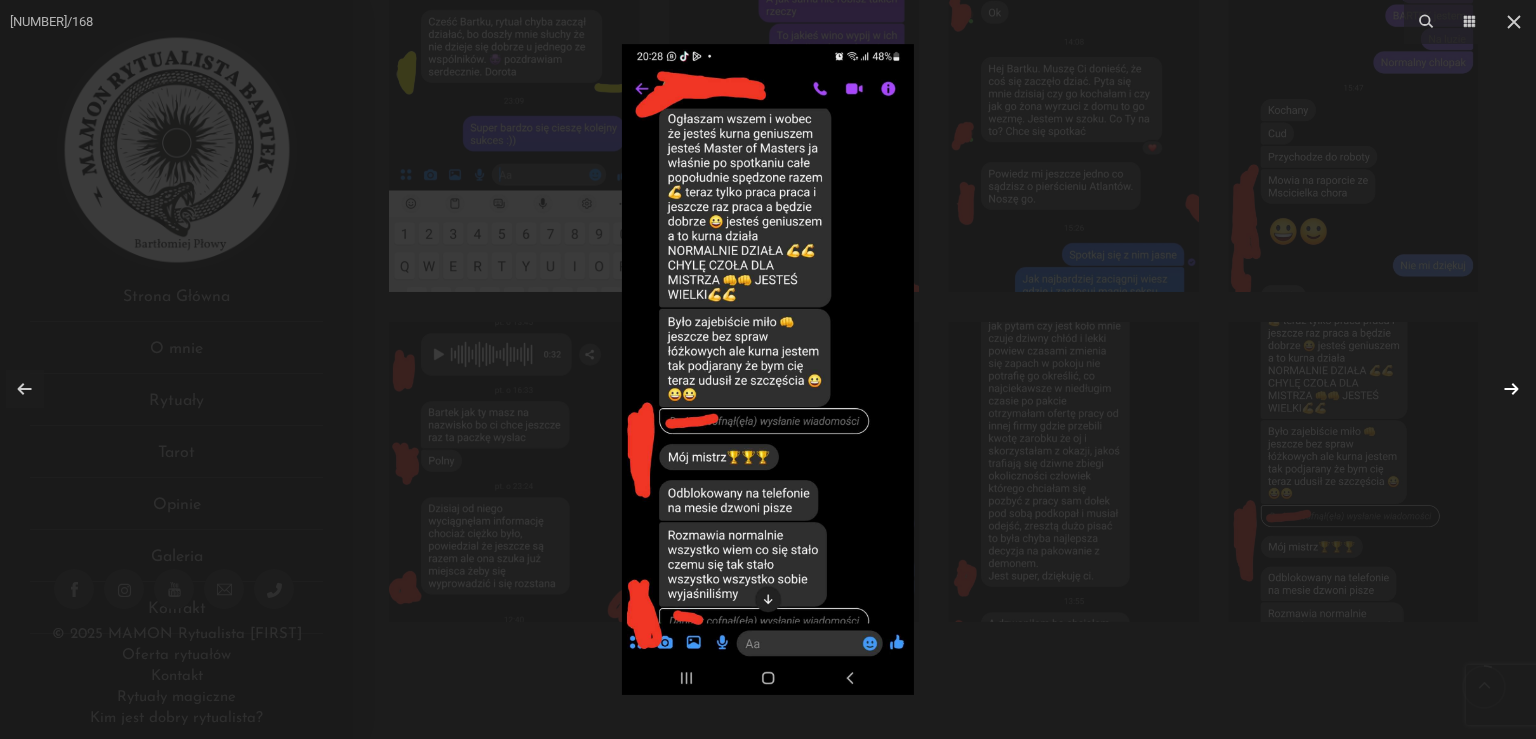 click at bounding box center (1511, 389) 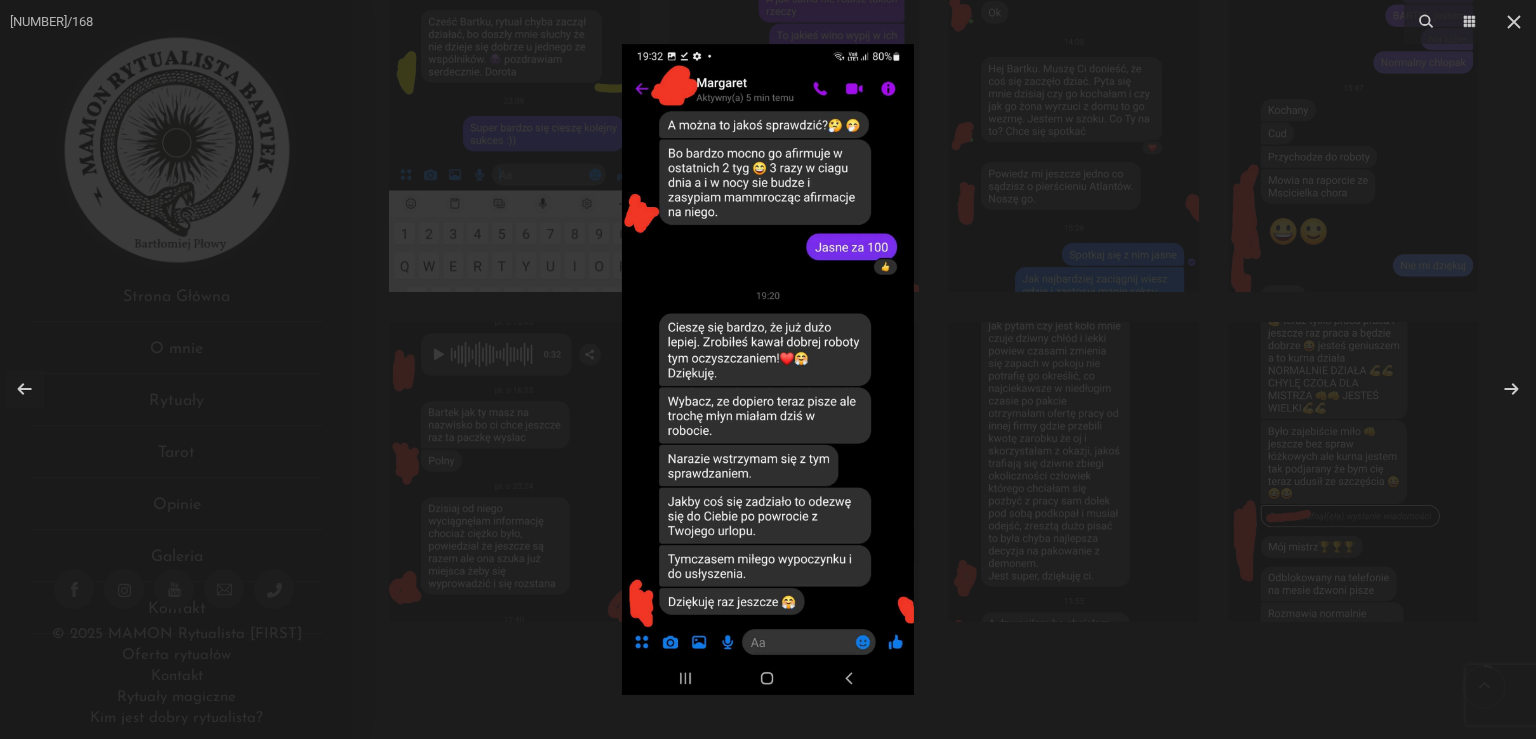 click at bounding box center [768, 369] 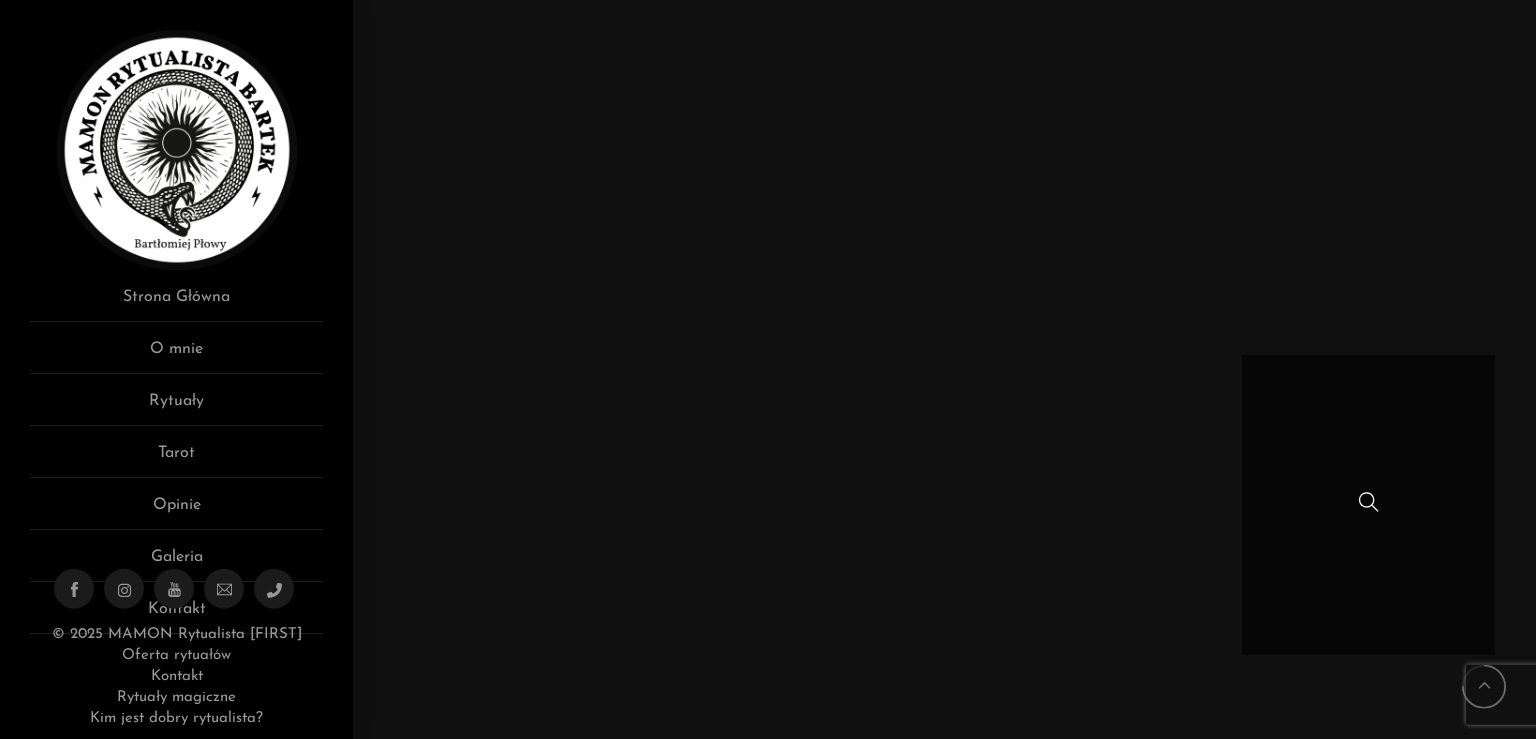 scroll, scrollTop: 10905, scrollLeft: 0, axis: vertical 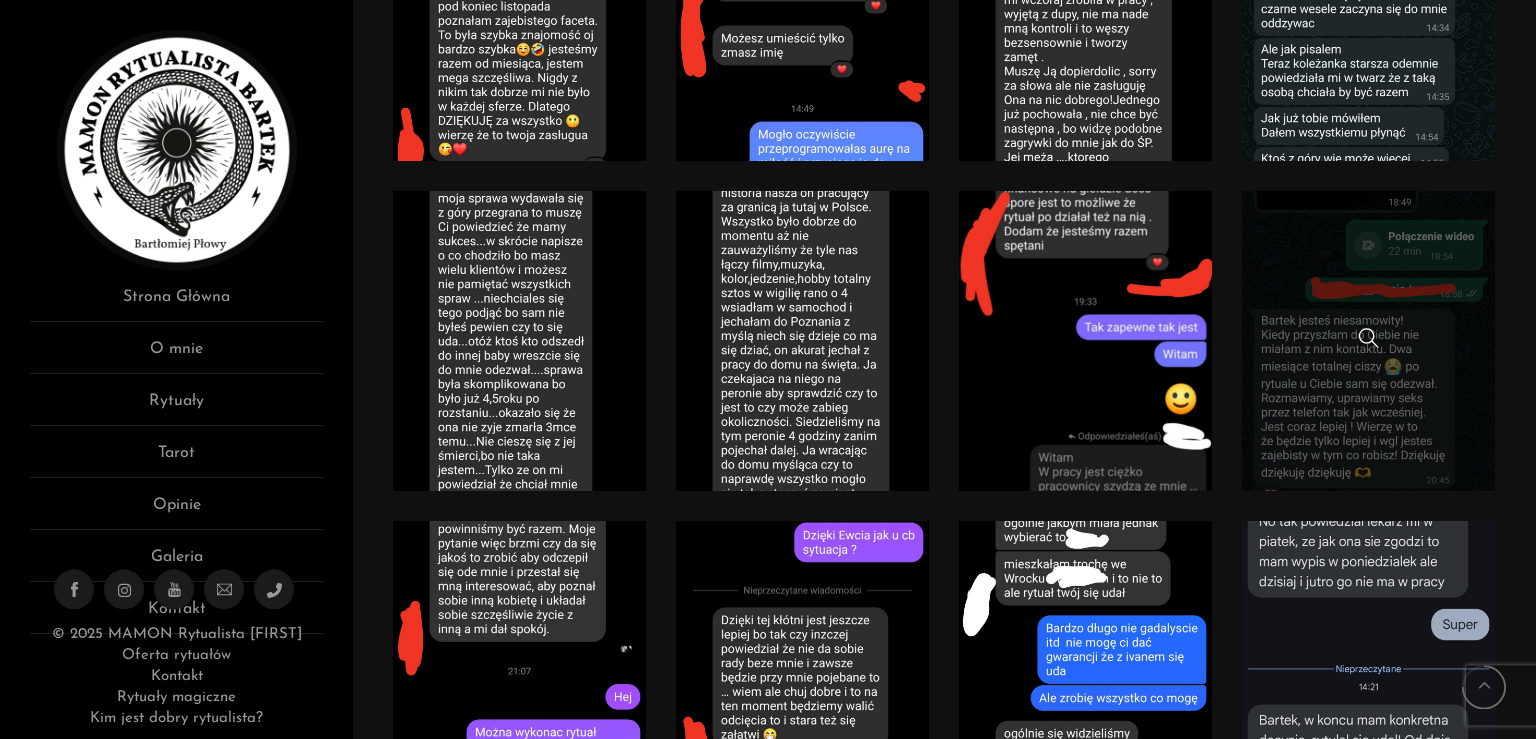 click at bounding box center [1368, 341] 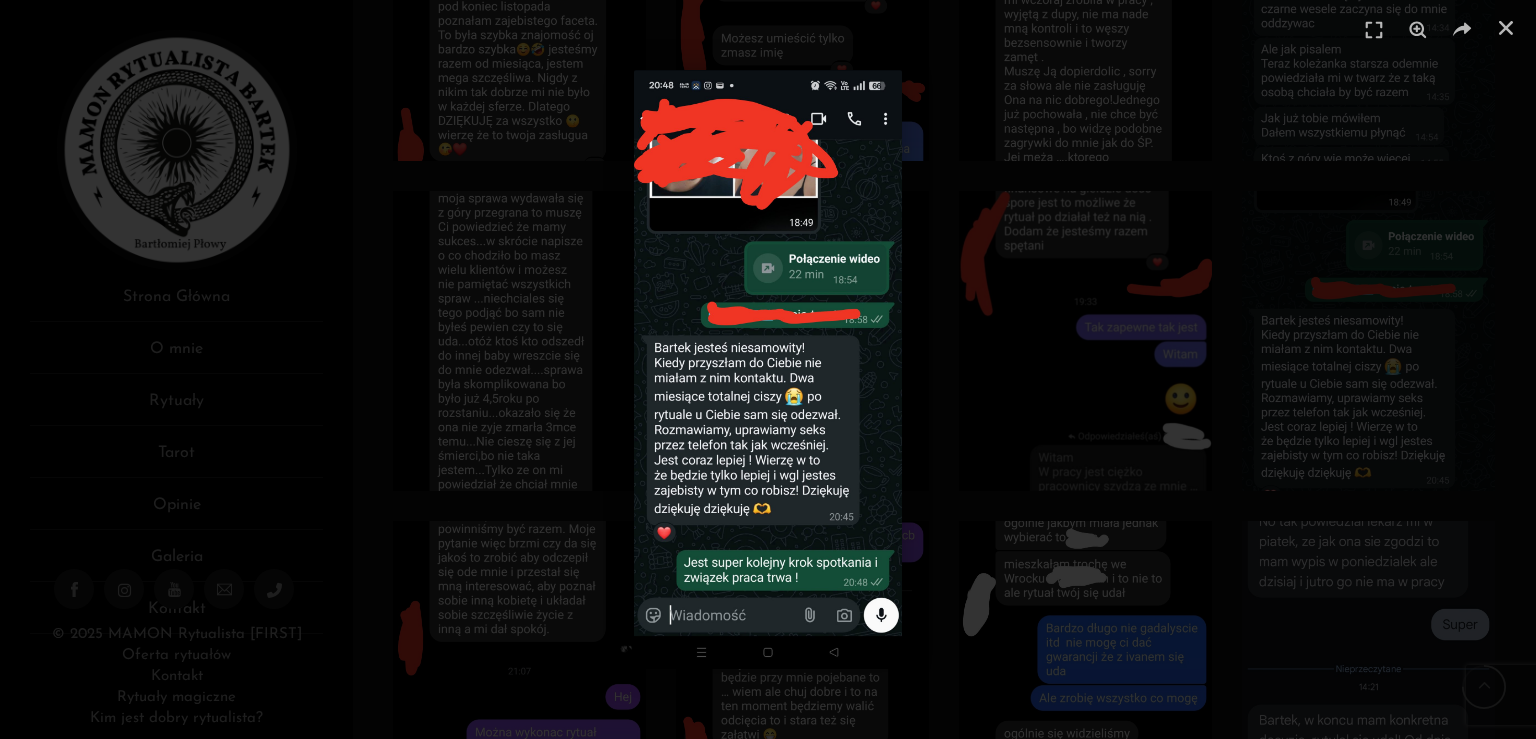 click at bounding box center [768, 369] 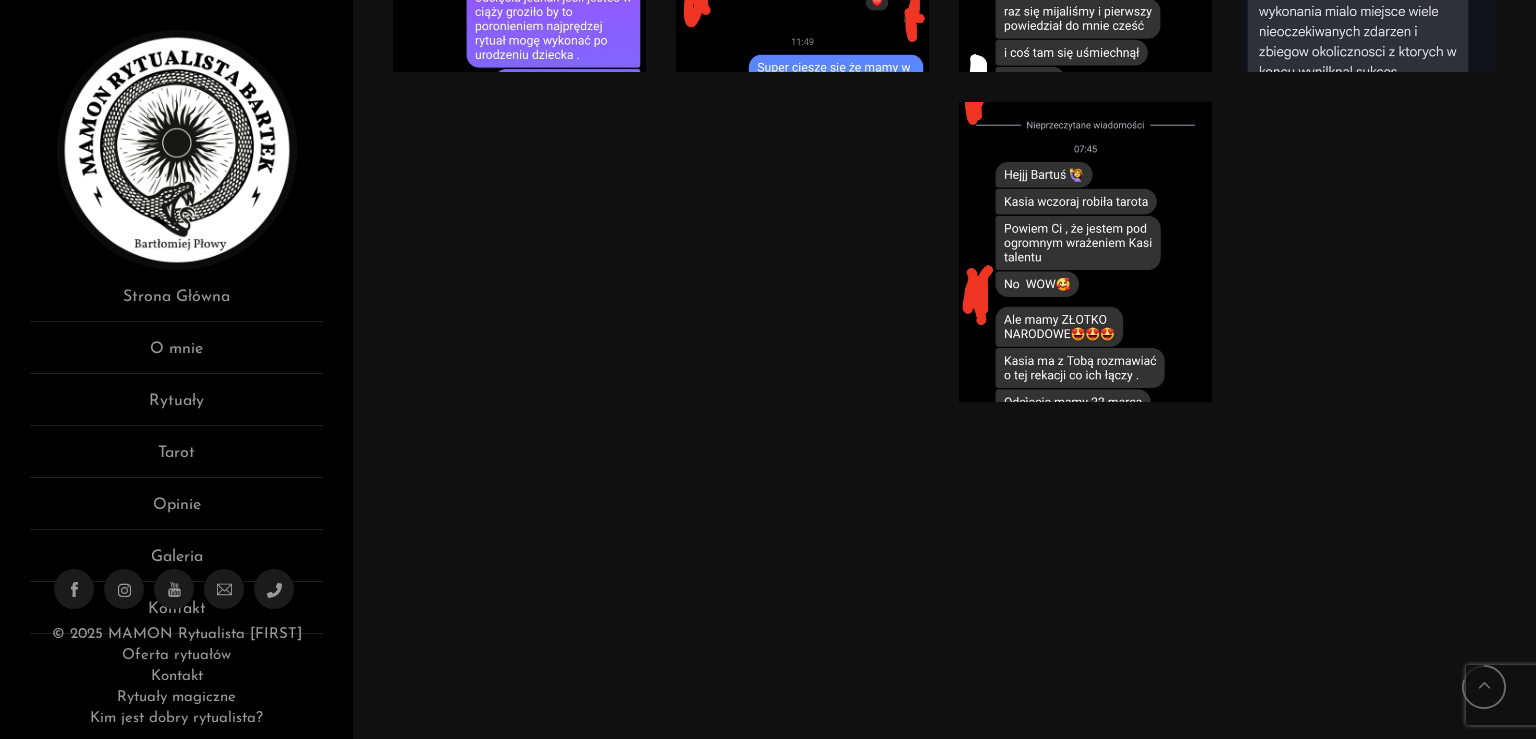 scroll, scrollTop: 11653, scrollLeft: 0, axis: vertical 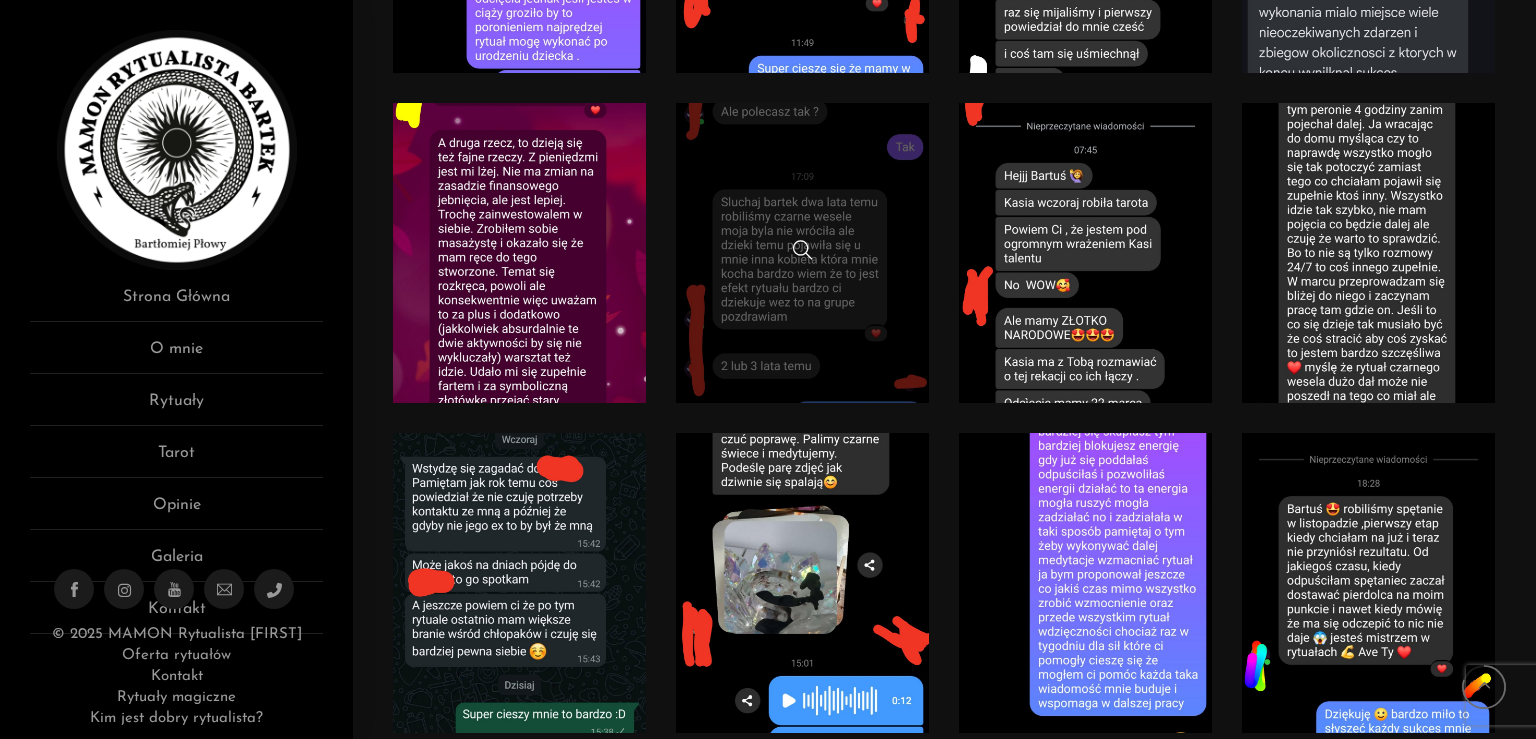 click at bounding box center [802, 253] 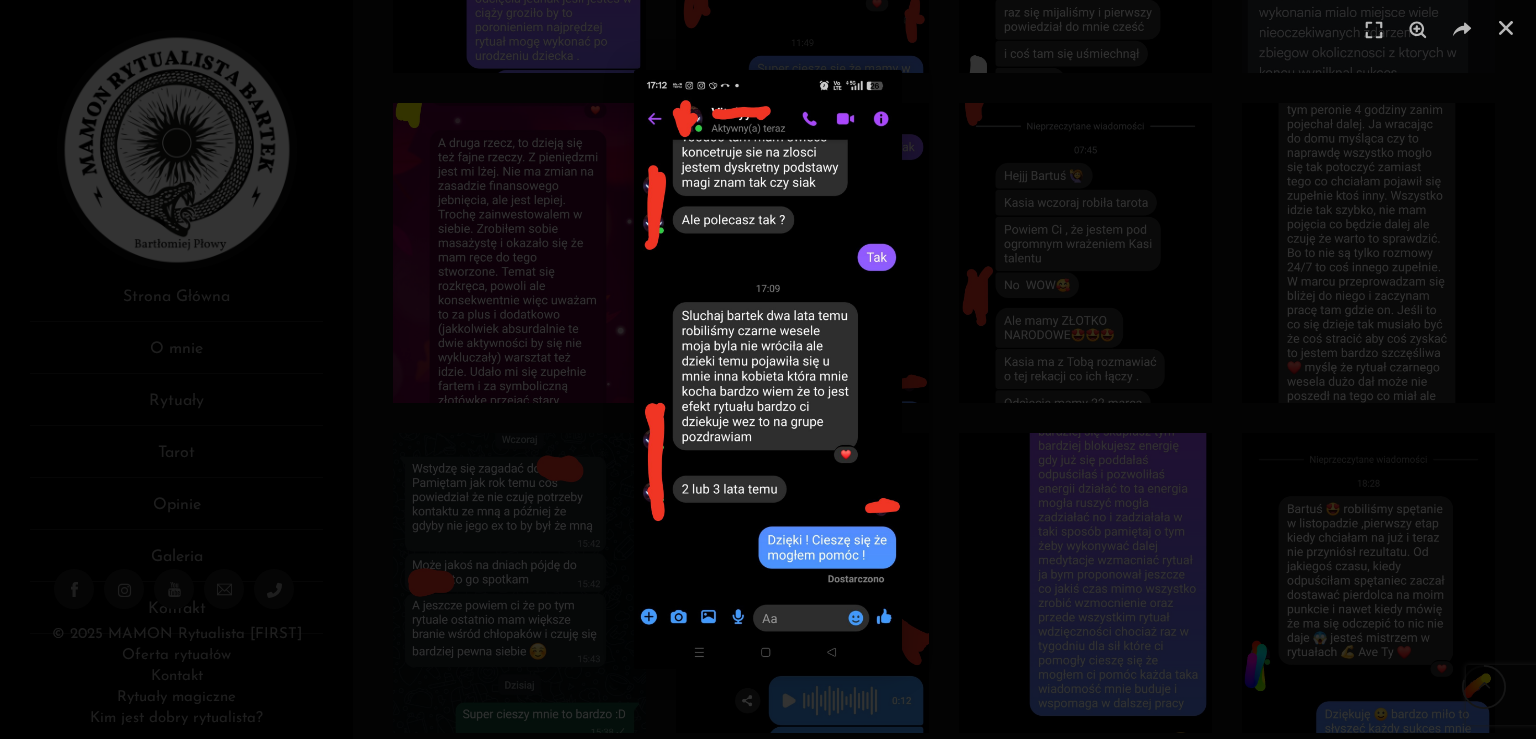 click at bounding box center [768, 369] 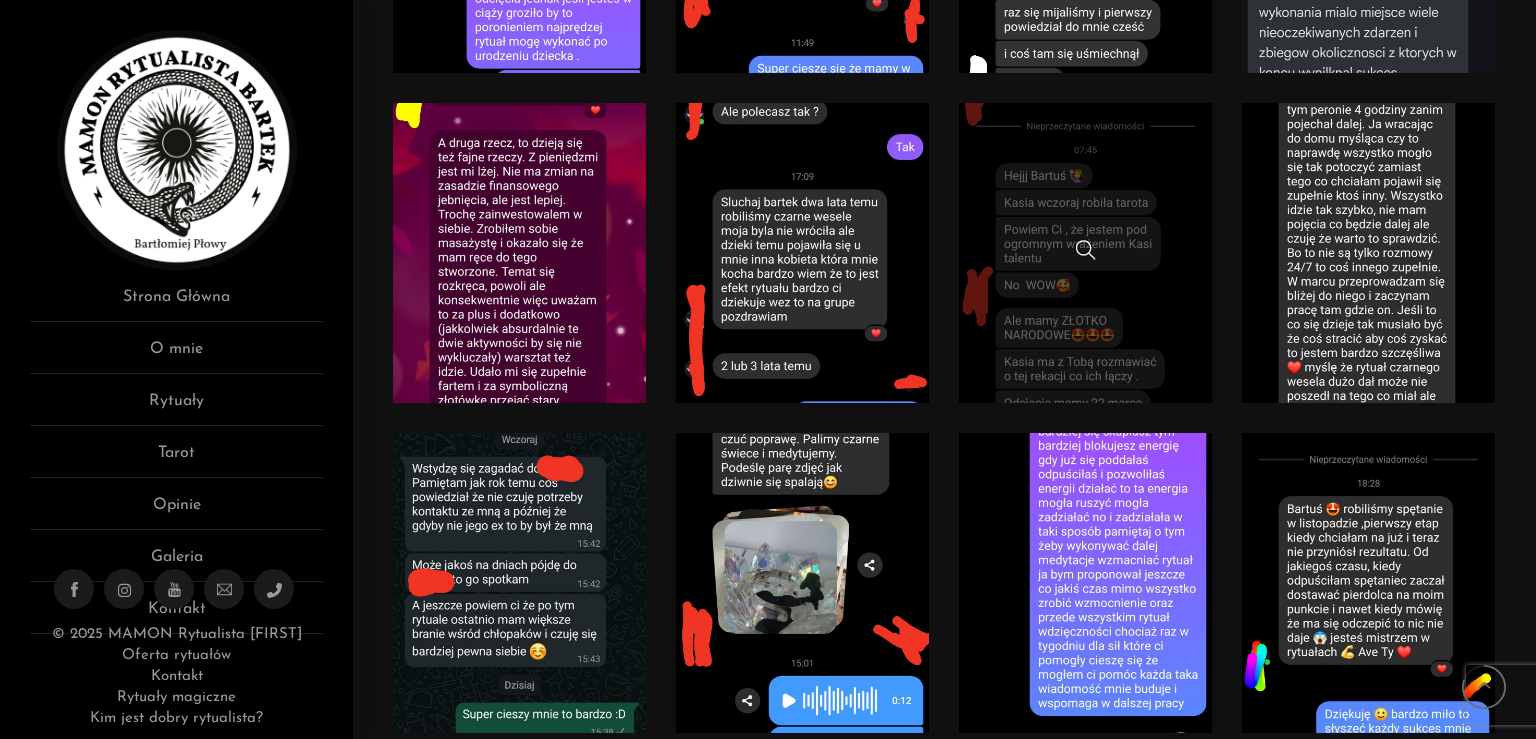 click at bounding box center (1085, 253) 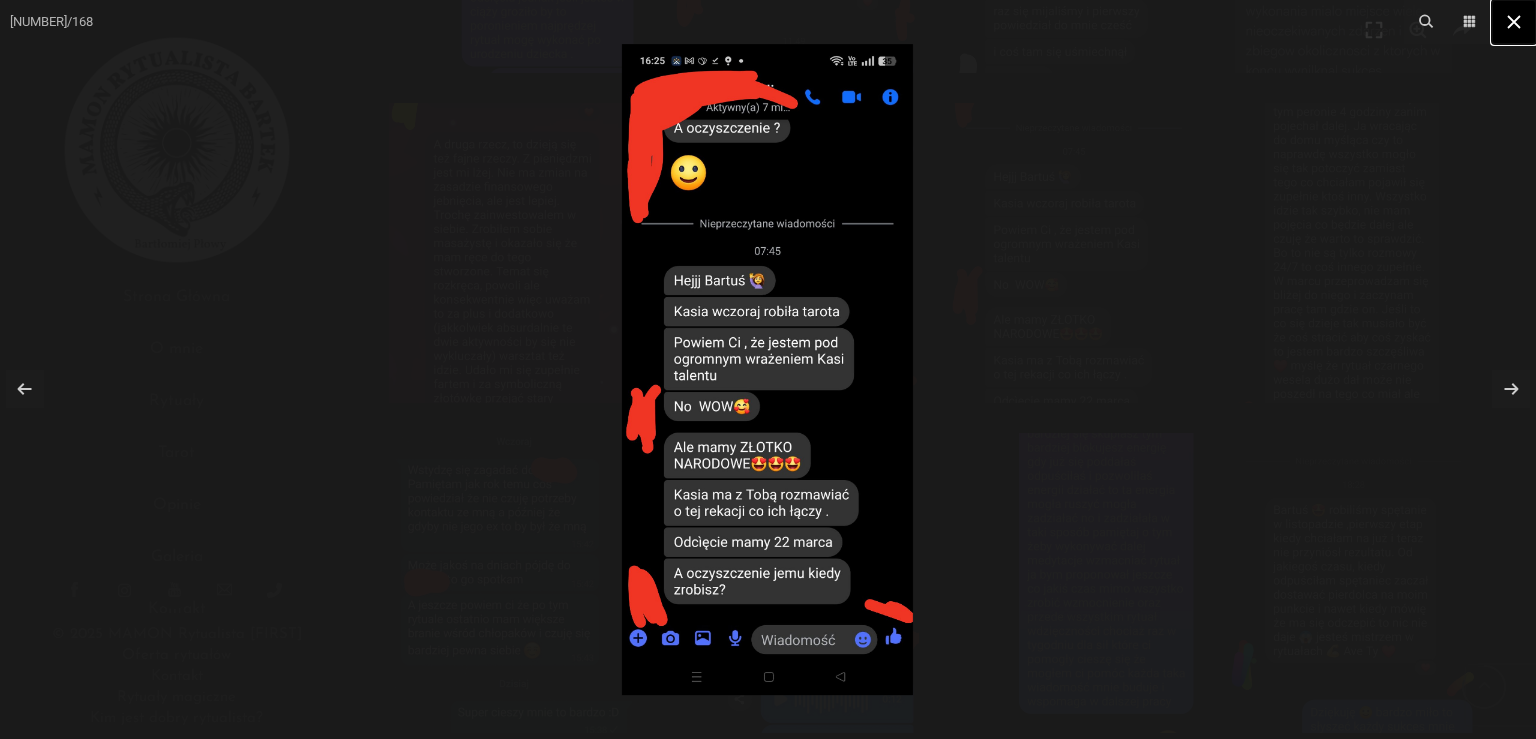 click 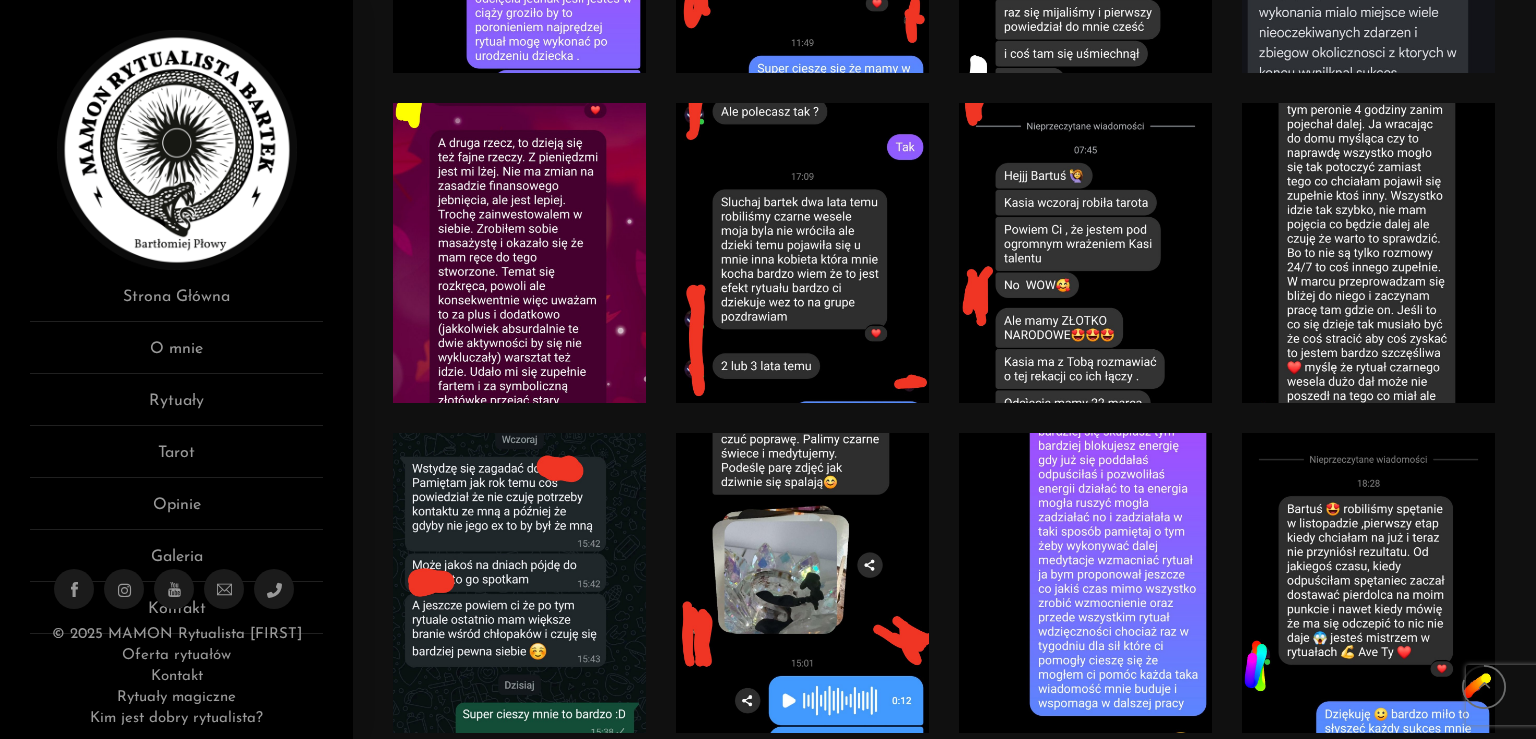 scroll, scrollTop: 11792, scrollLeft: 0, axis: vertical 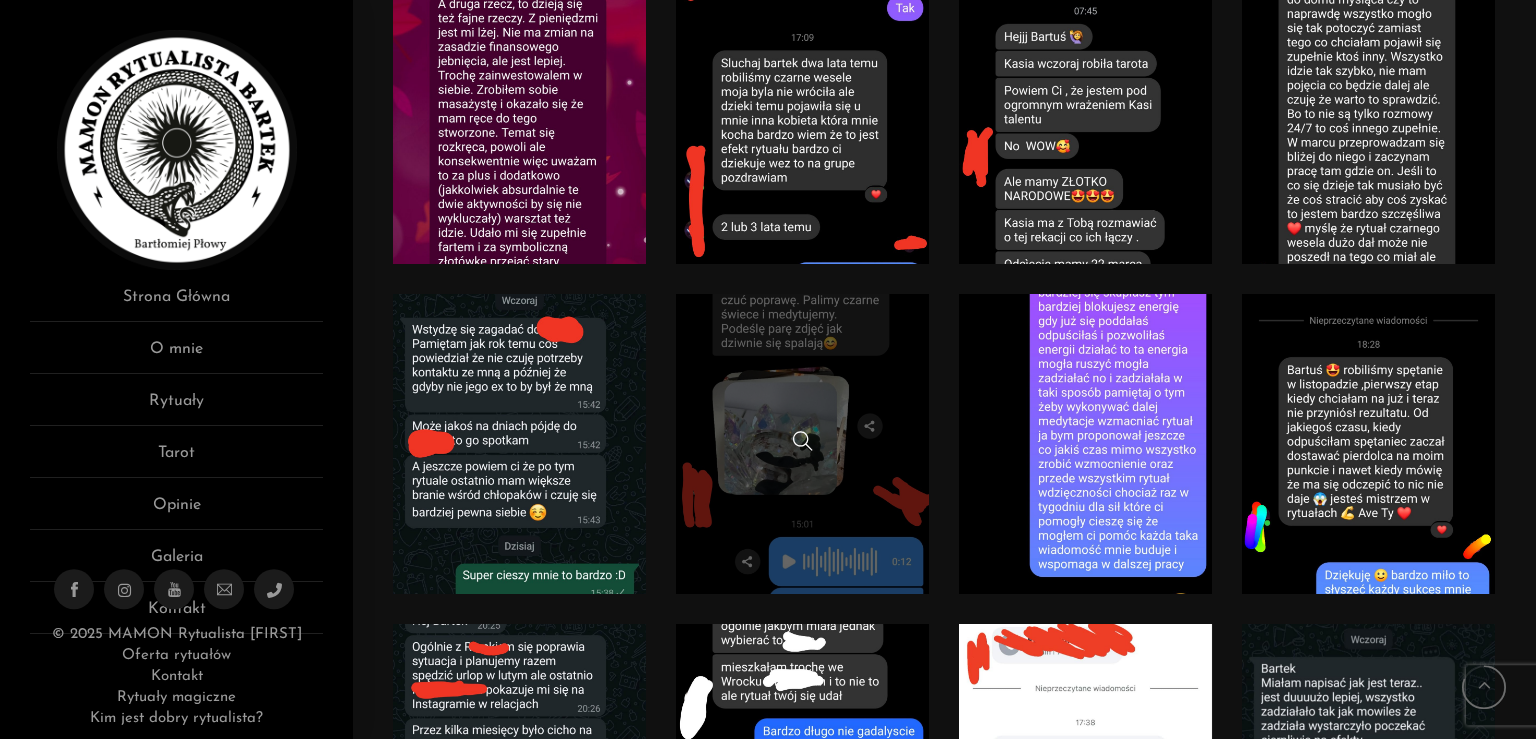 click at bounding box center [802, 444] 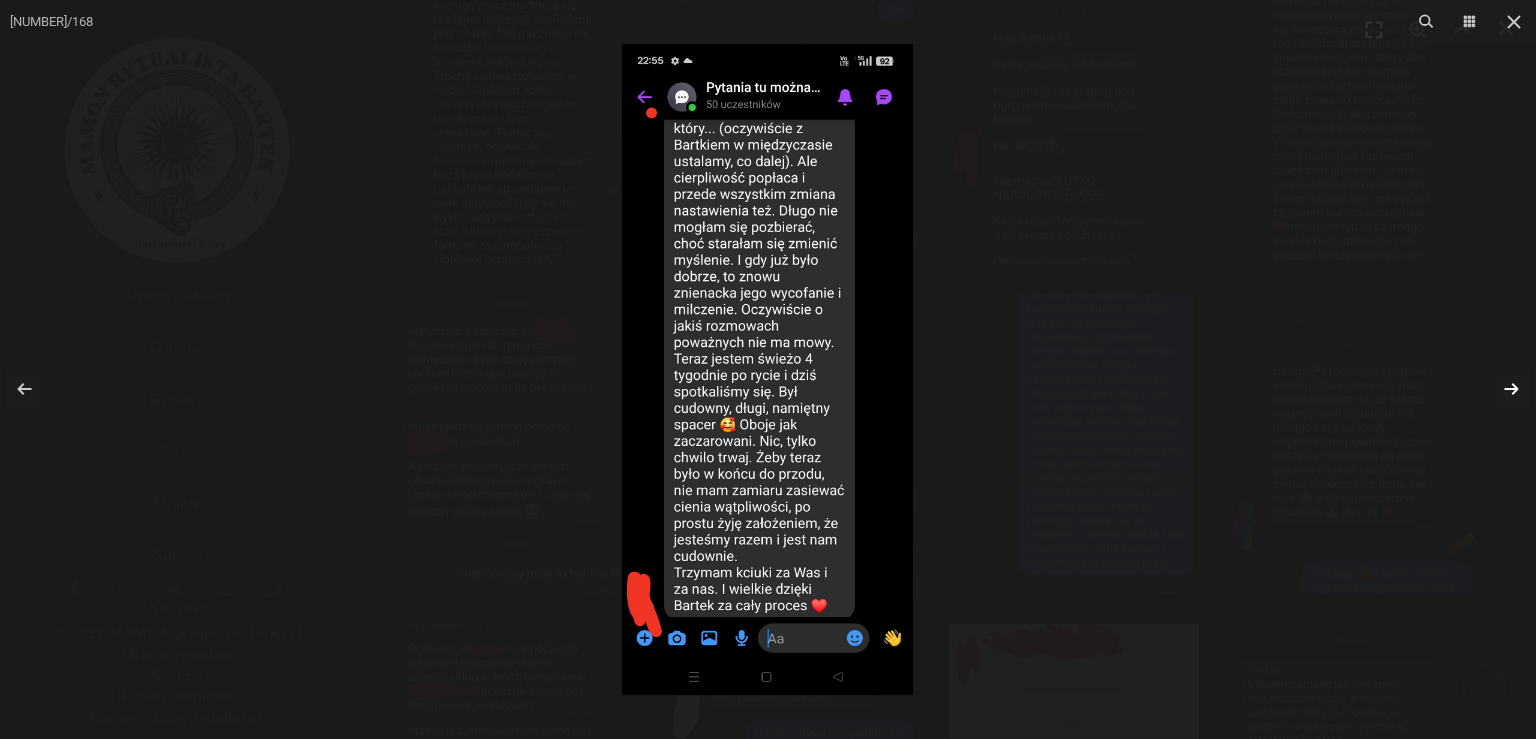 click at bounding box center [1511, 389] 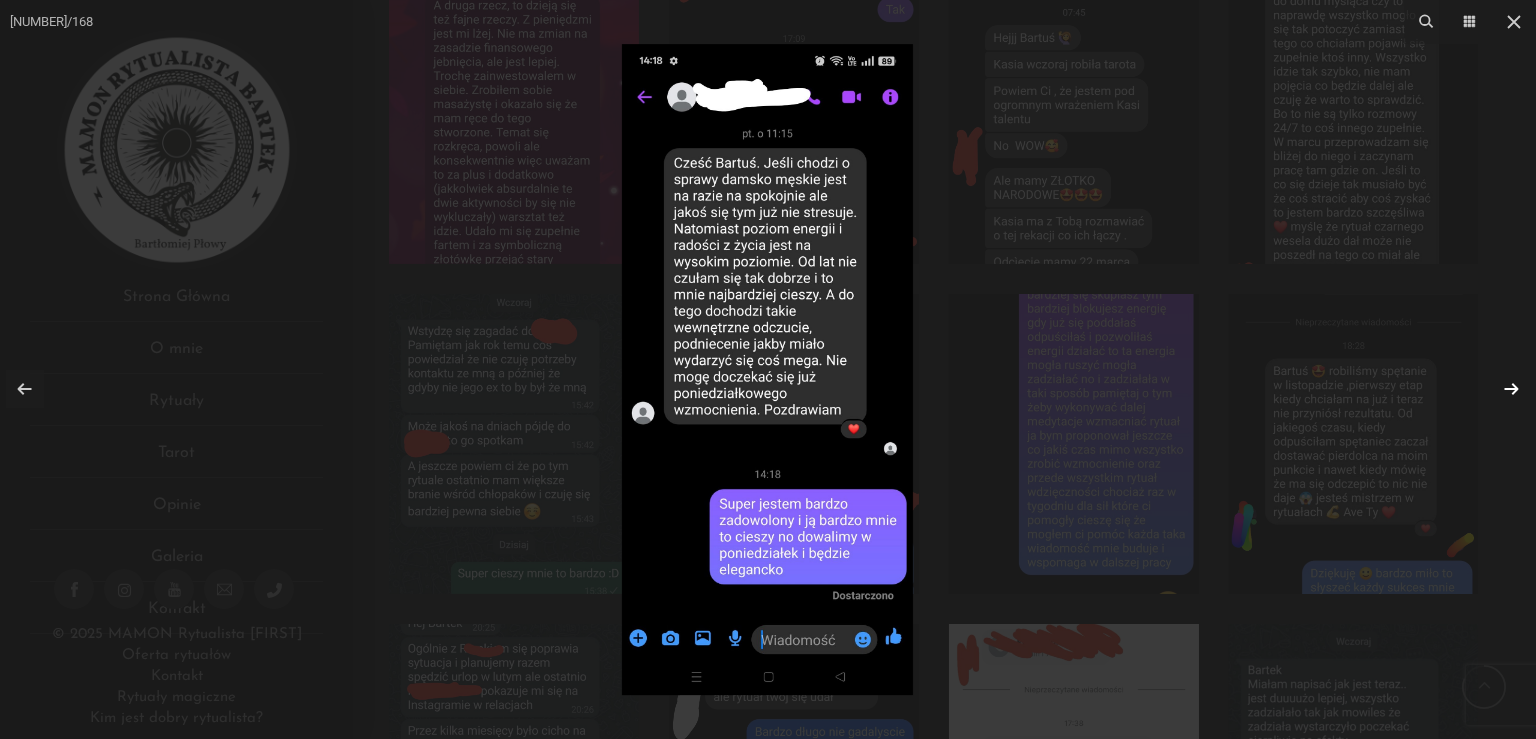 click at bounding box center [1511, 389] 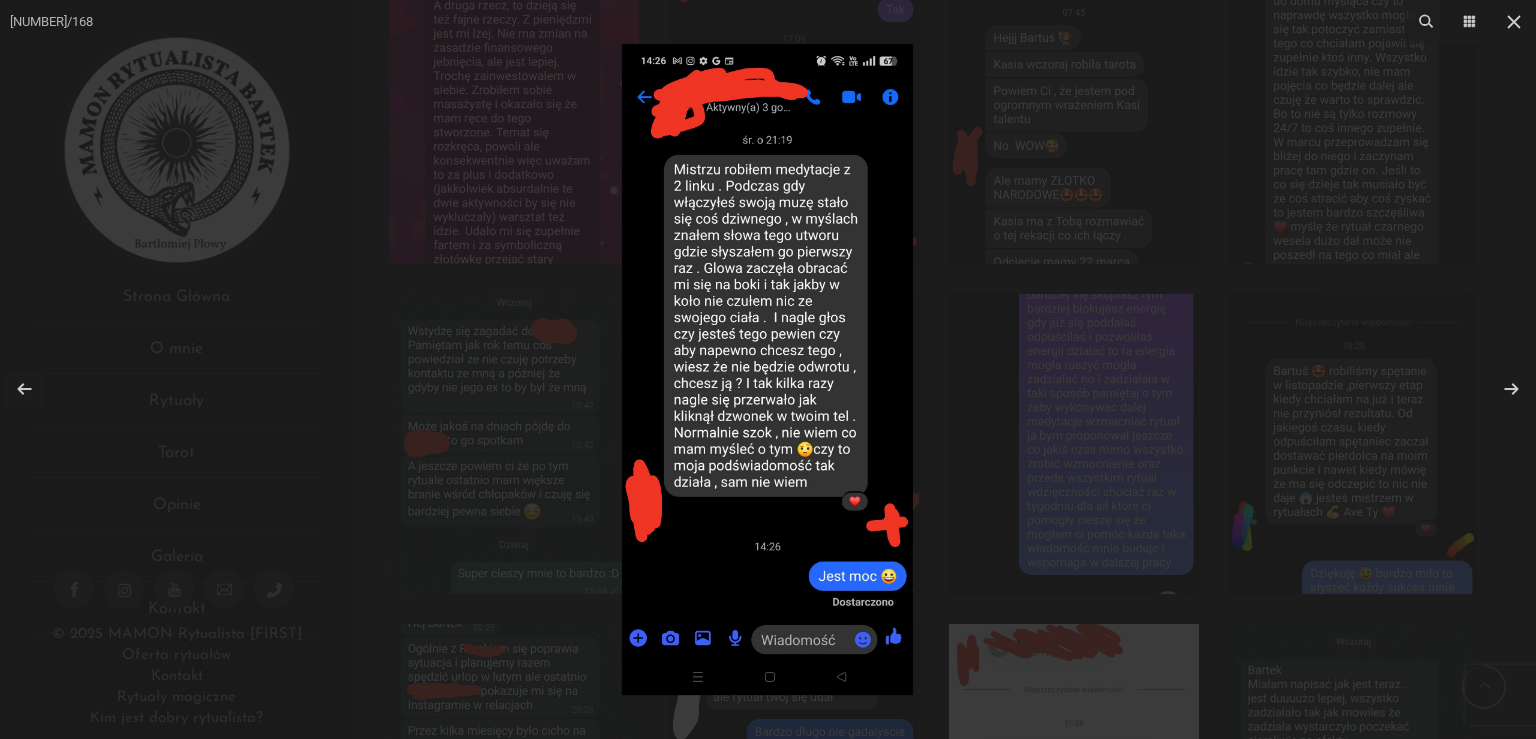 click at bounding box center (768, 369) 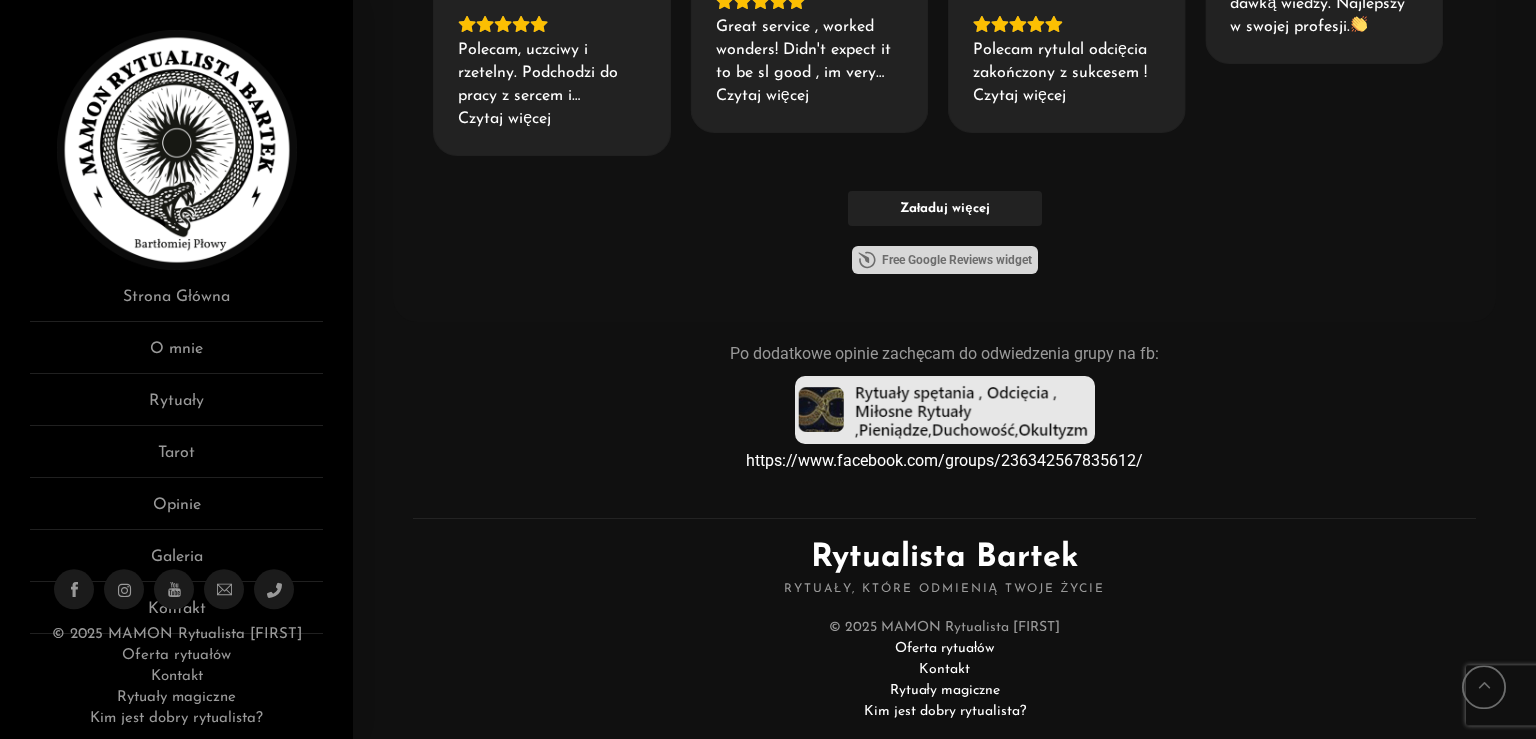 scroll, scrollTop: 14540, scrollLeft: 0, axis: vertical 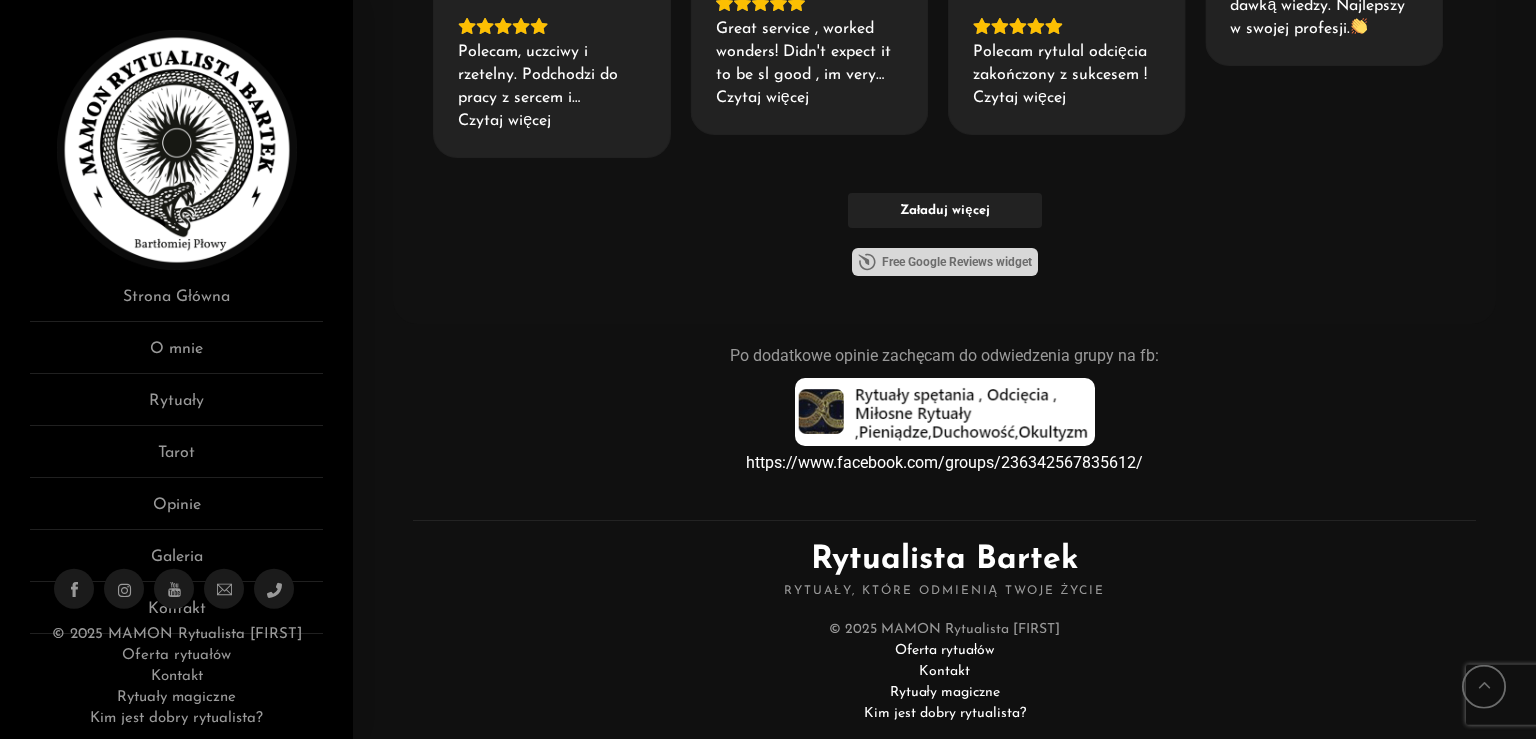 click at bounding box center [945, 412] 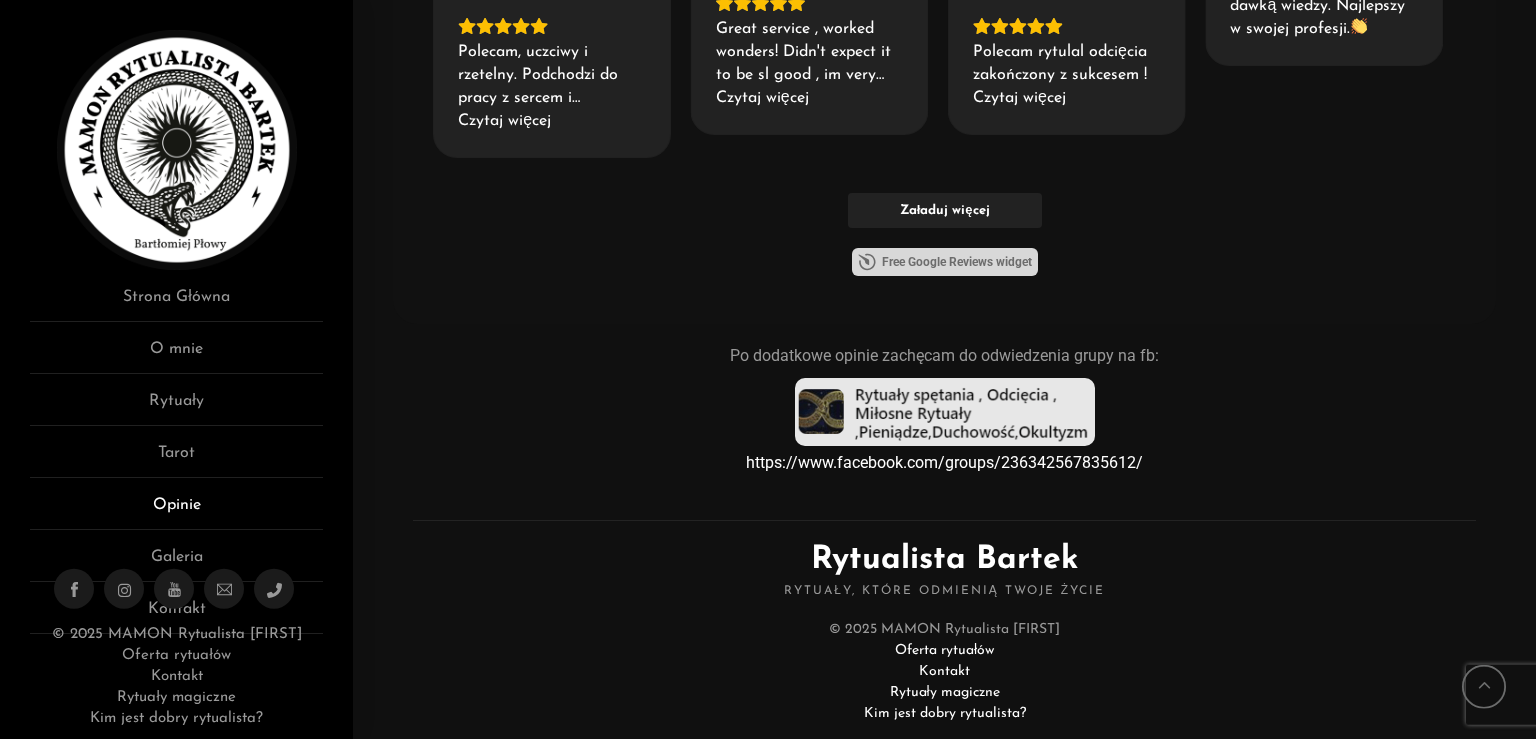 click on "Opinie" at bounding box center (176, 511) 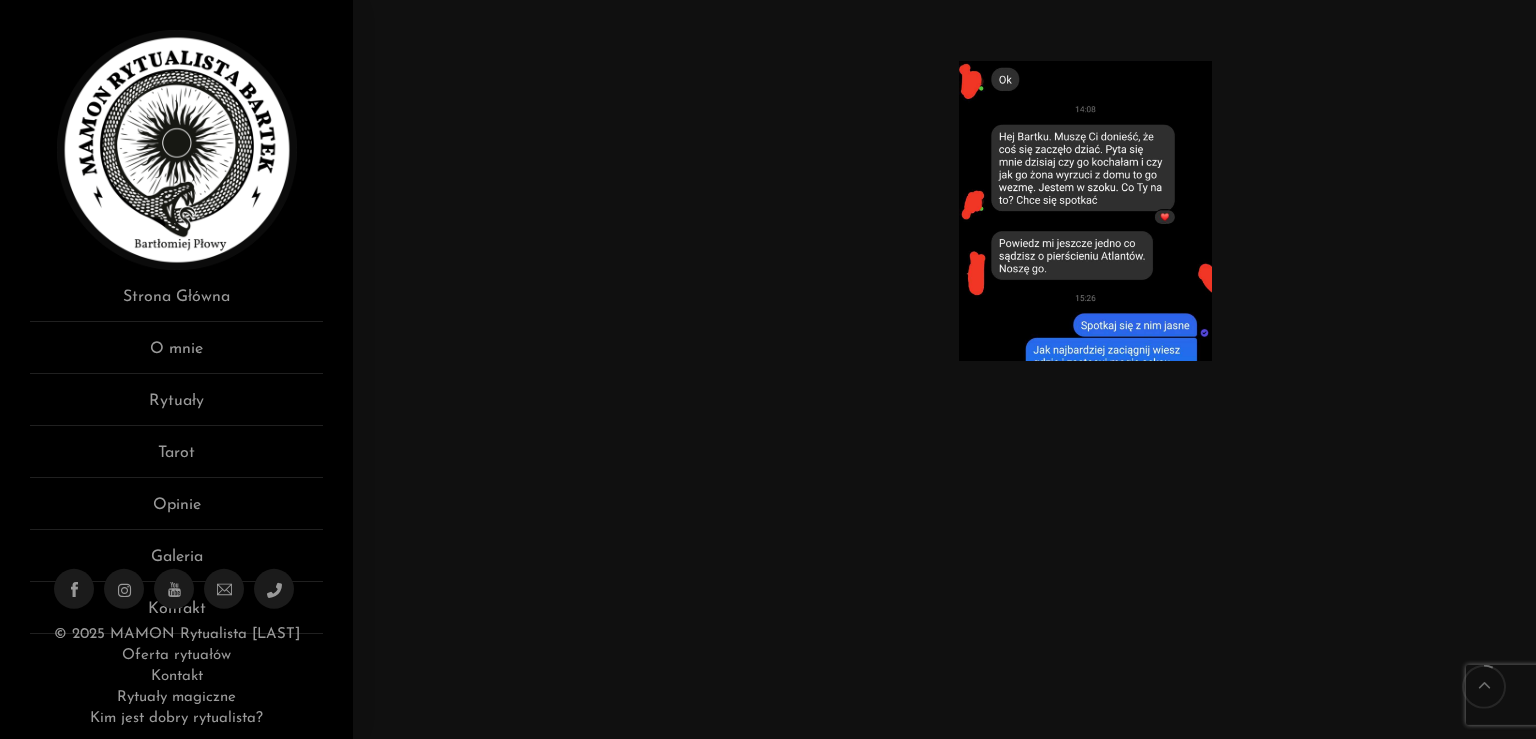 scroll, scrollTop: 1096, scrollLeft: 0, axis: vertical 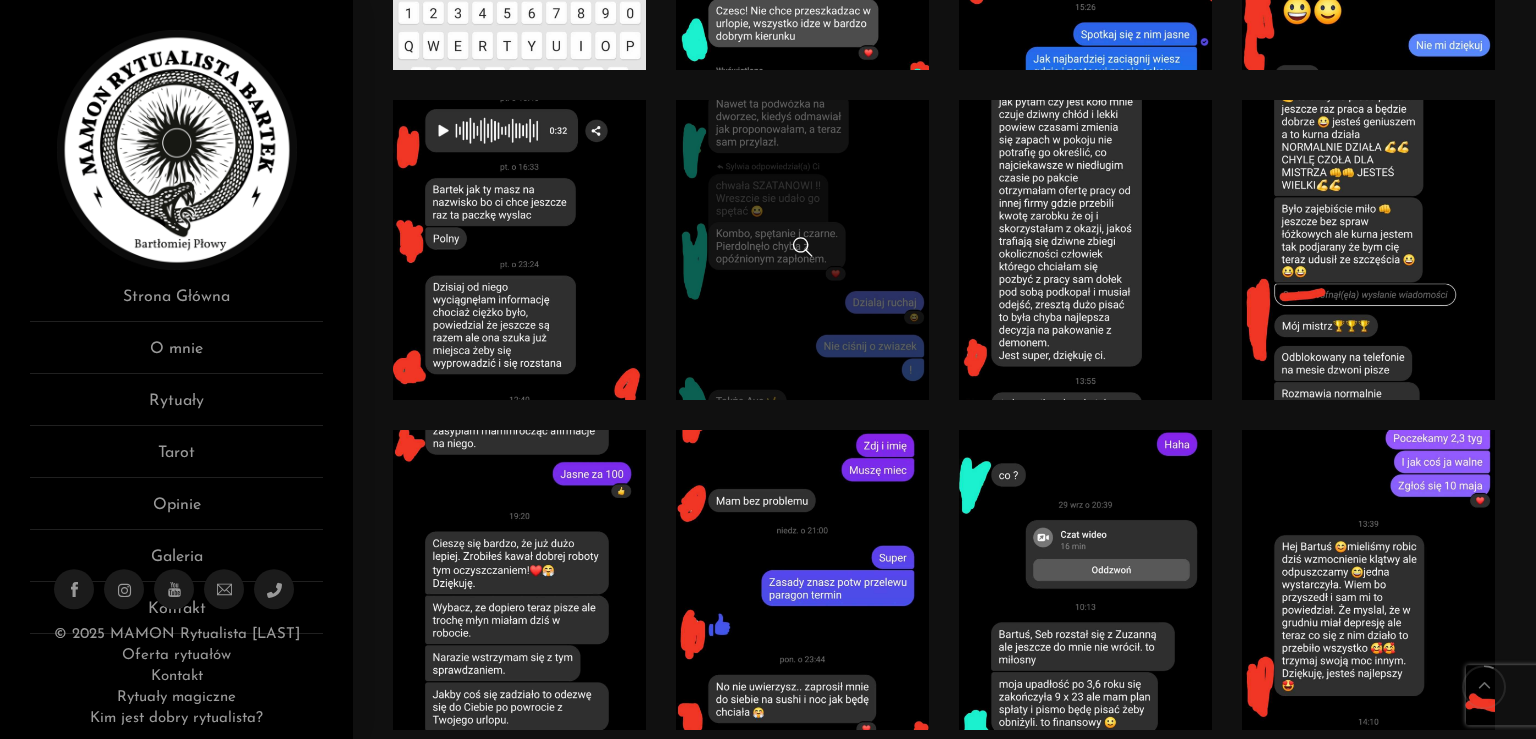 click at bounding box center (802, 250) 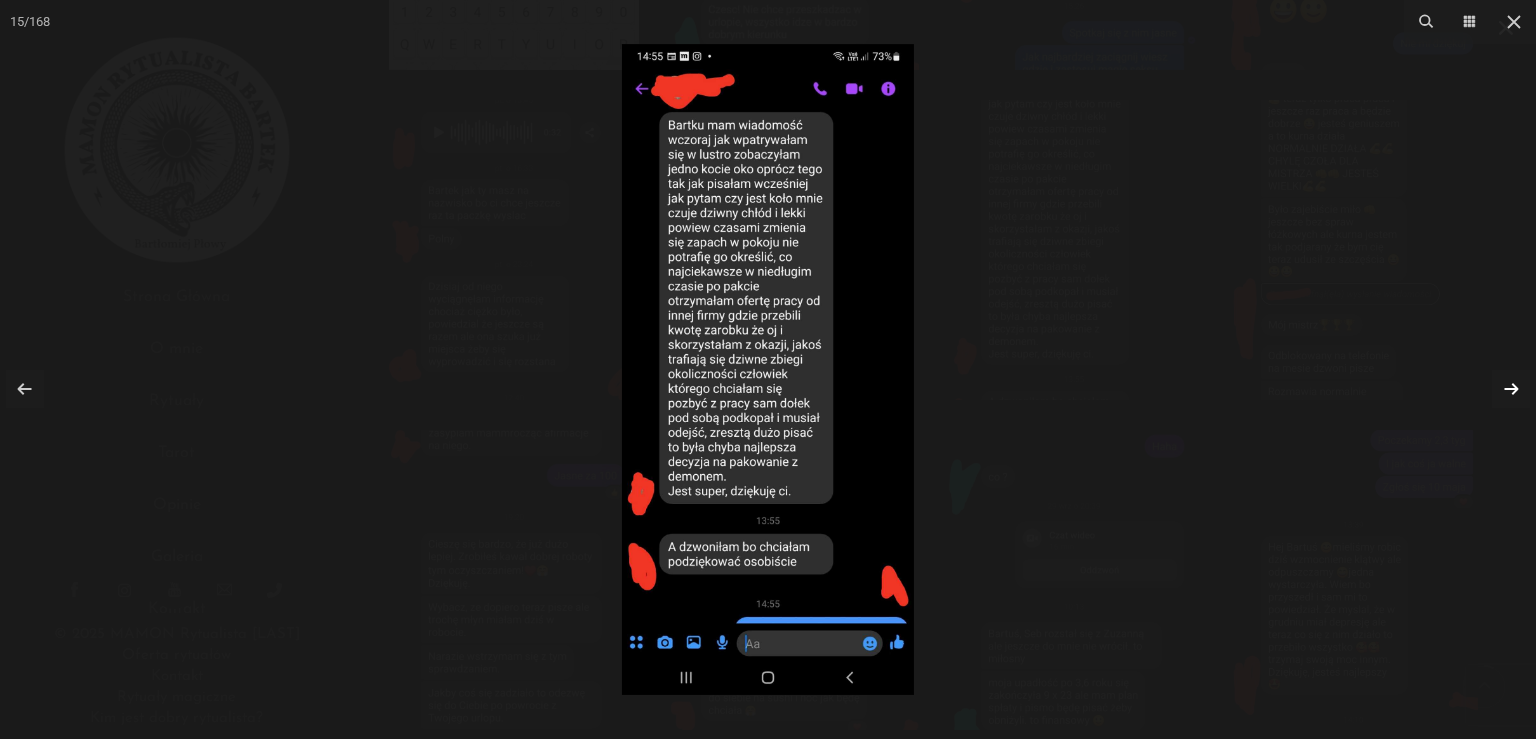 click at bounding box center [1511, 389] 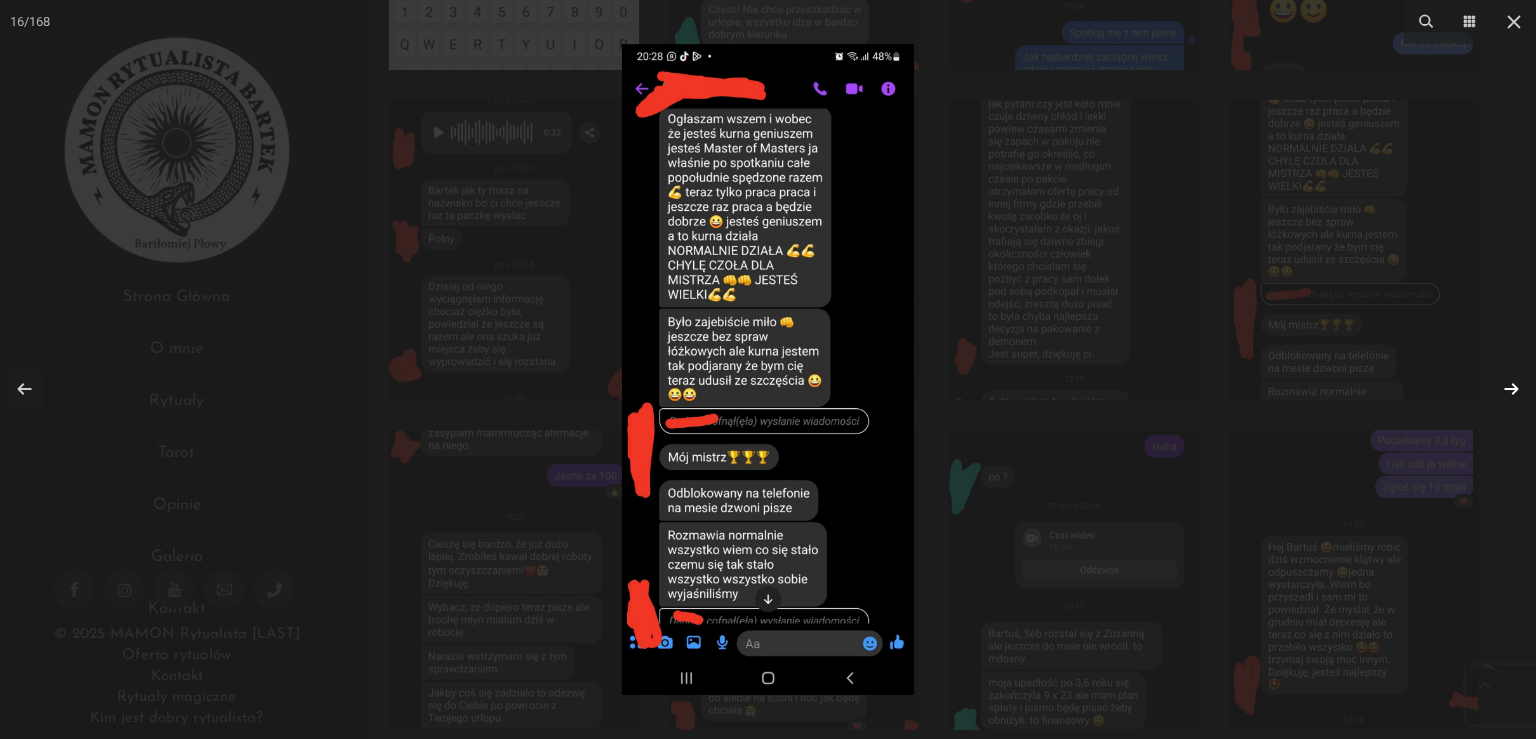 click at bounding box center (1511, 389) 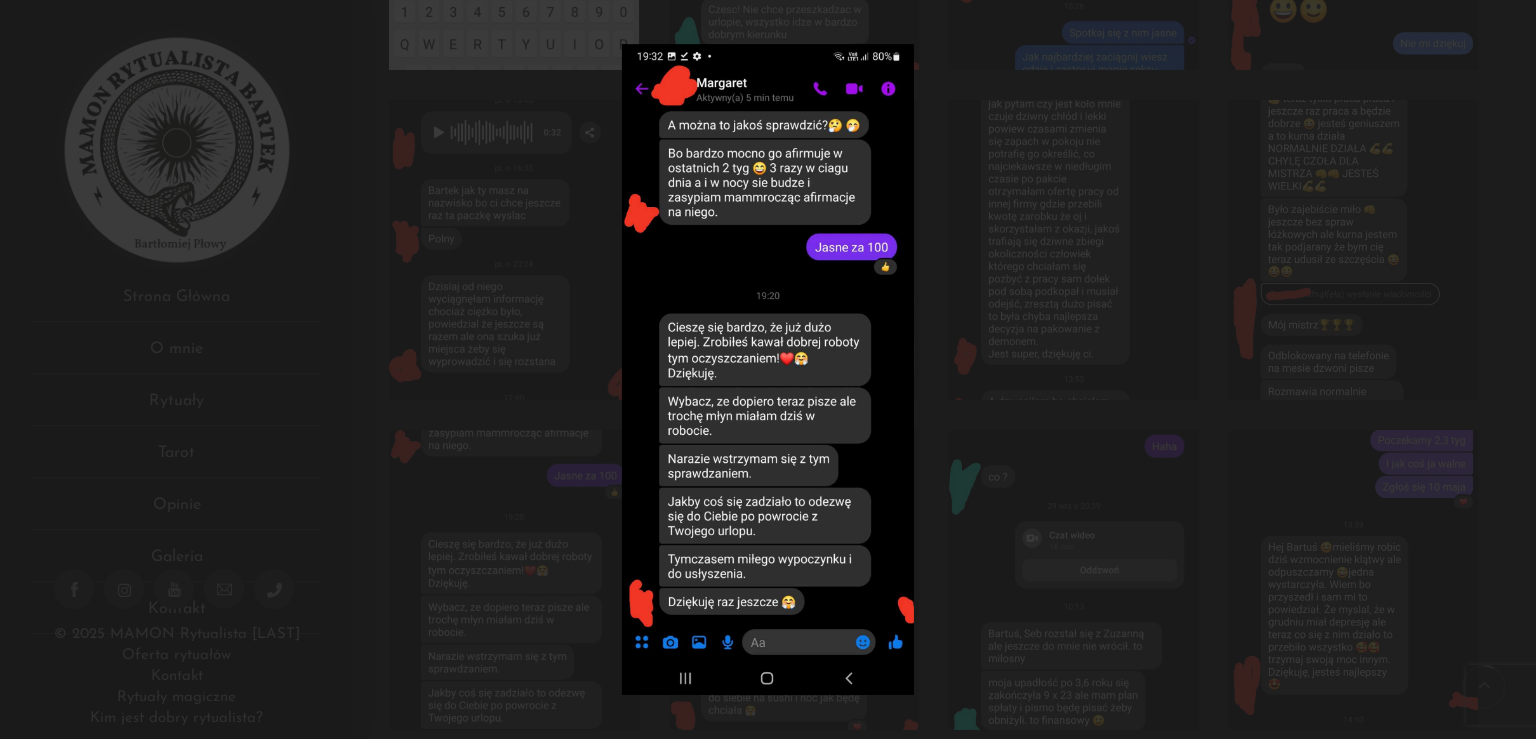 click at bounding box center [768, 369] 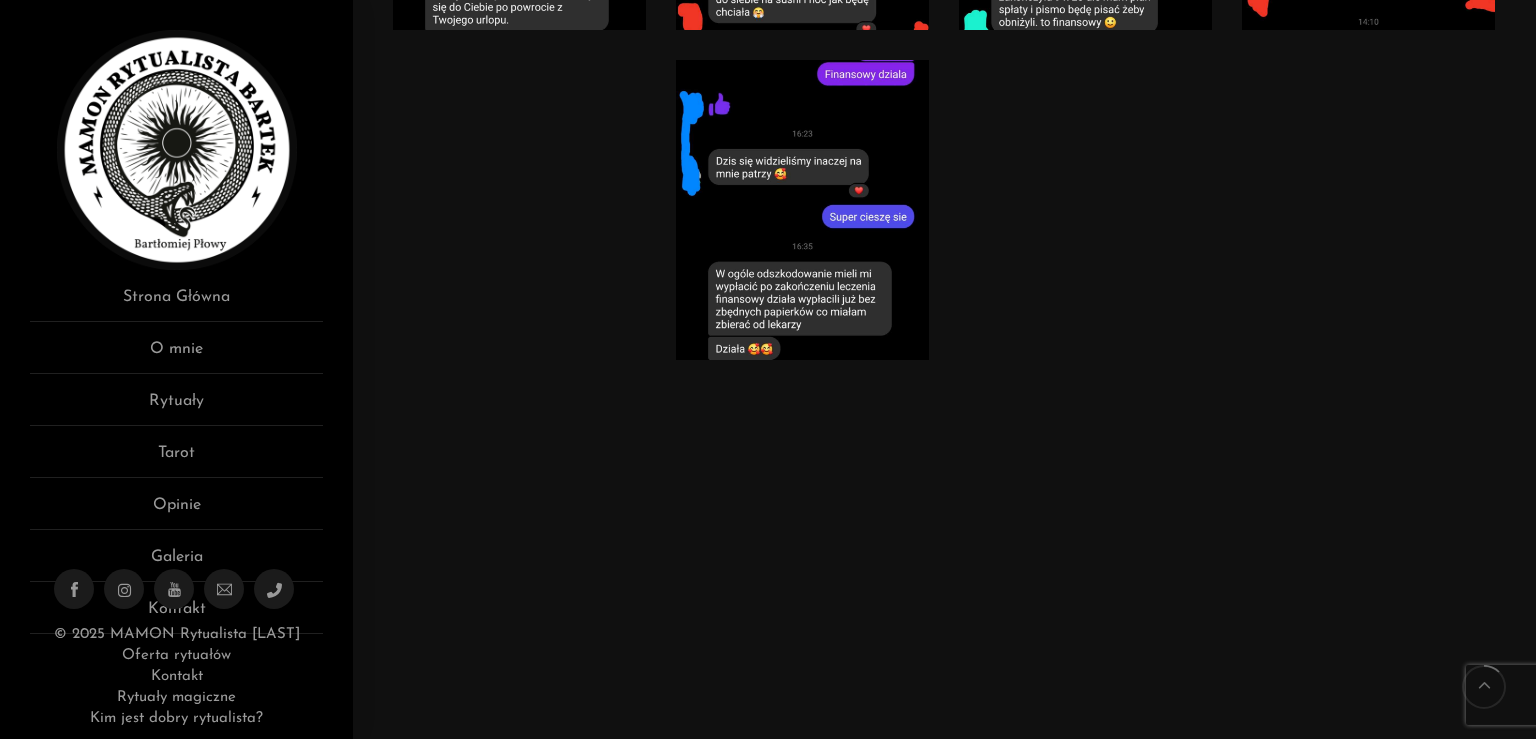 scroll, scrollTop: 1864, scrollLeft: 0, axis: vertical 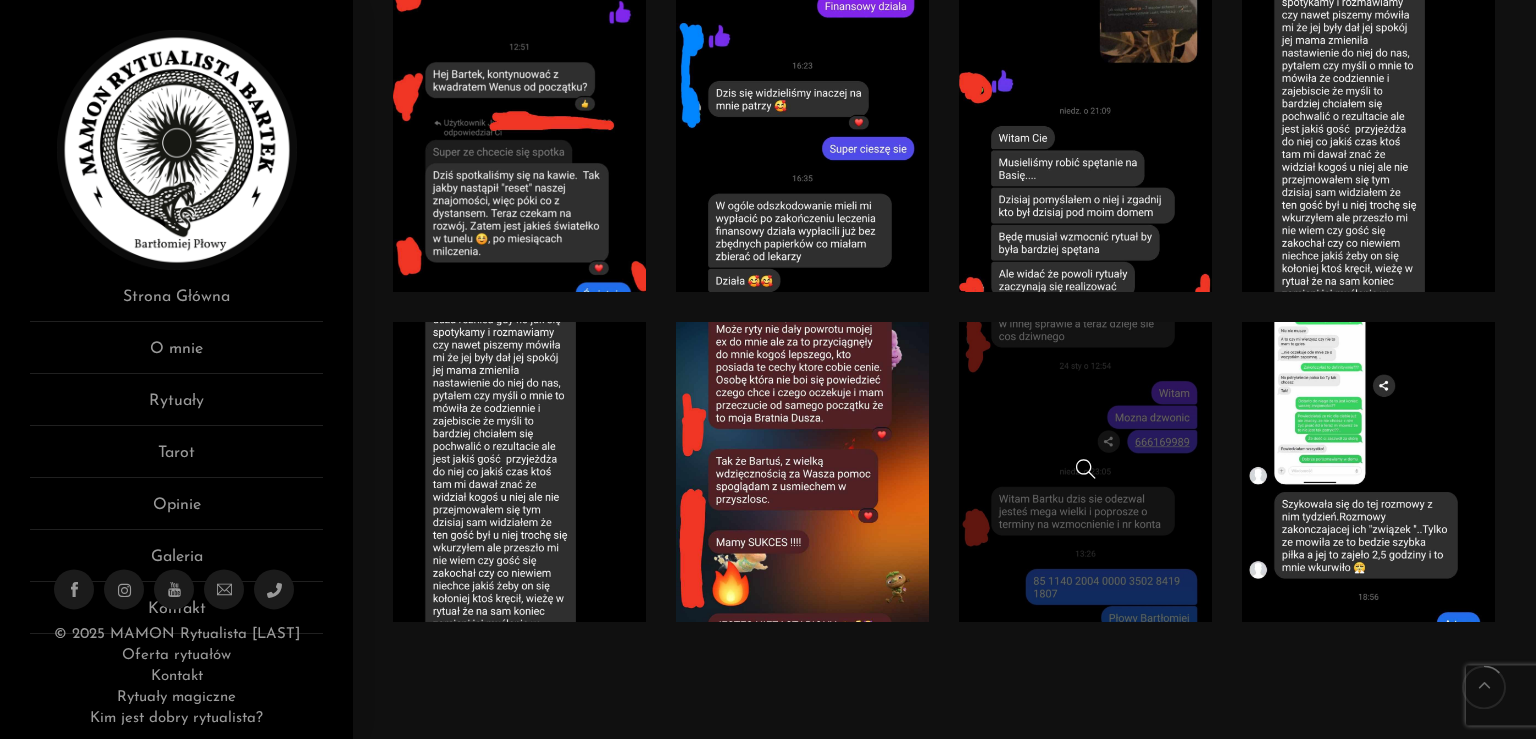 click at bounding box center (1085, 472) 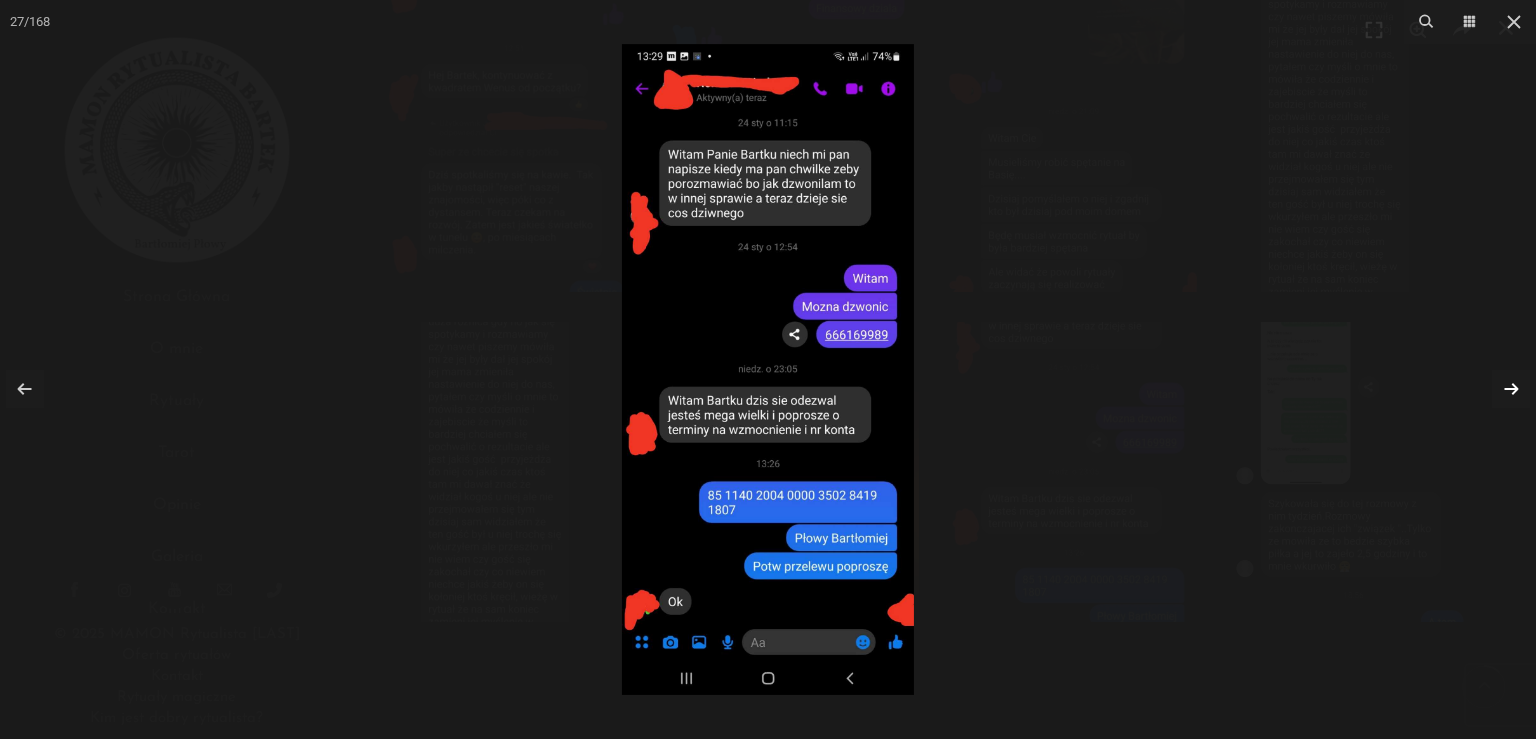 click at bounding box center [1511, 389] 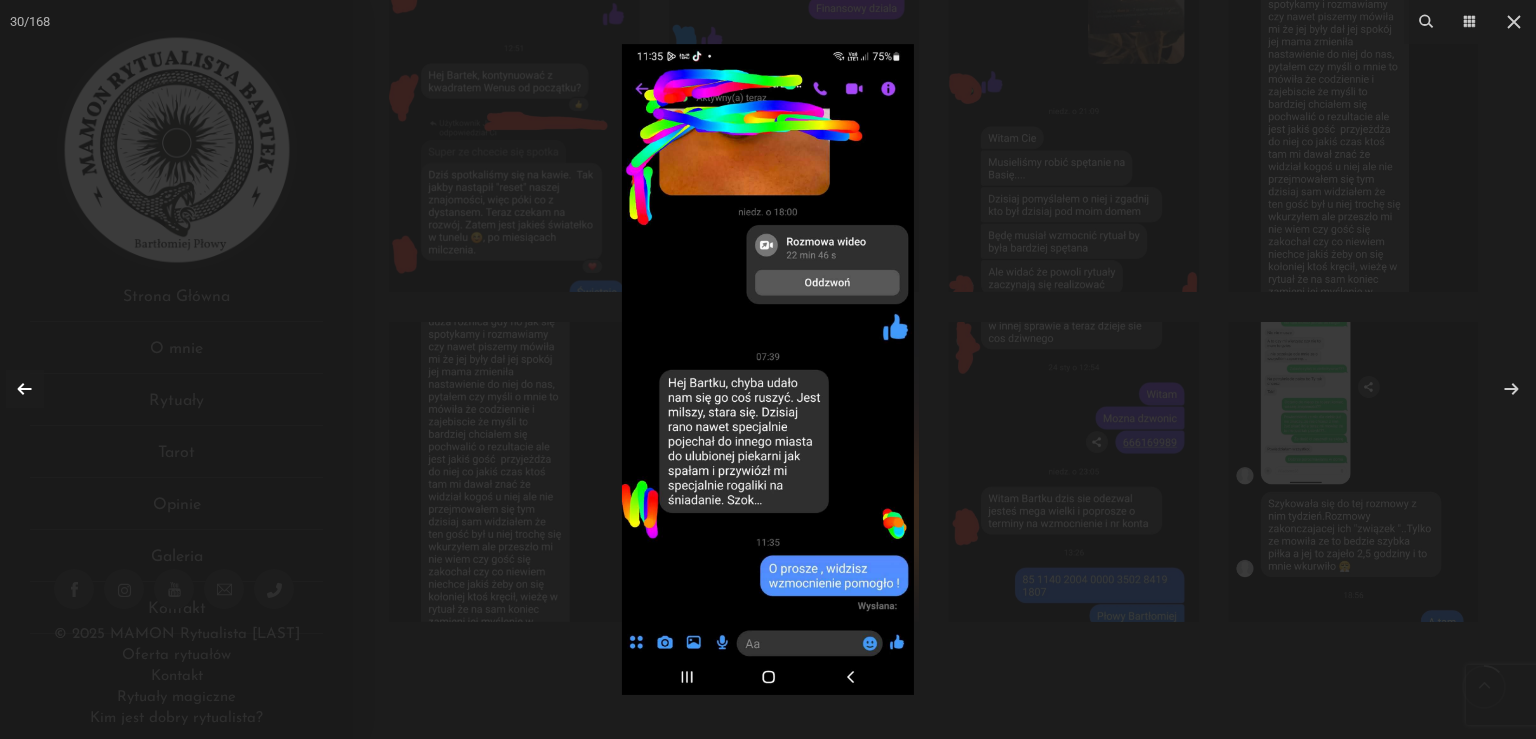 click at bounding box center (25, 389) 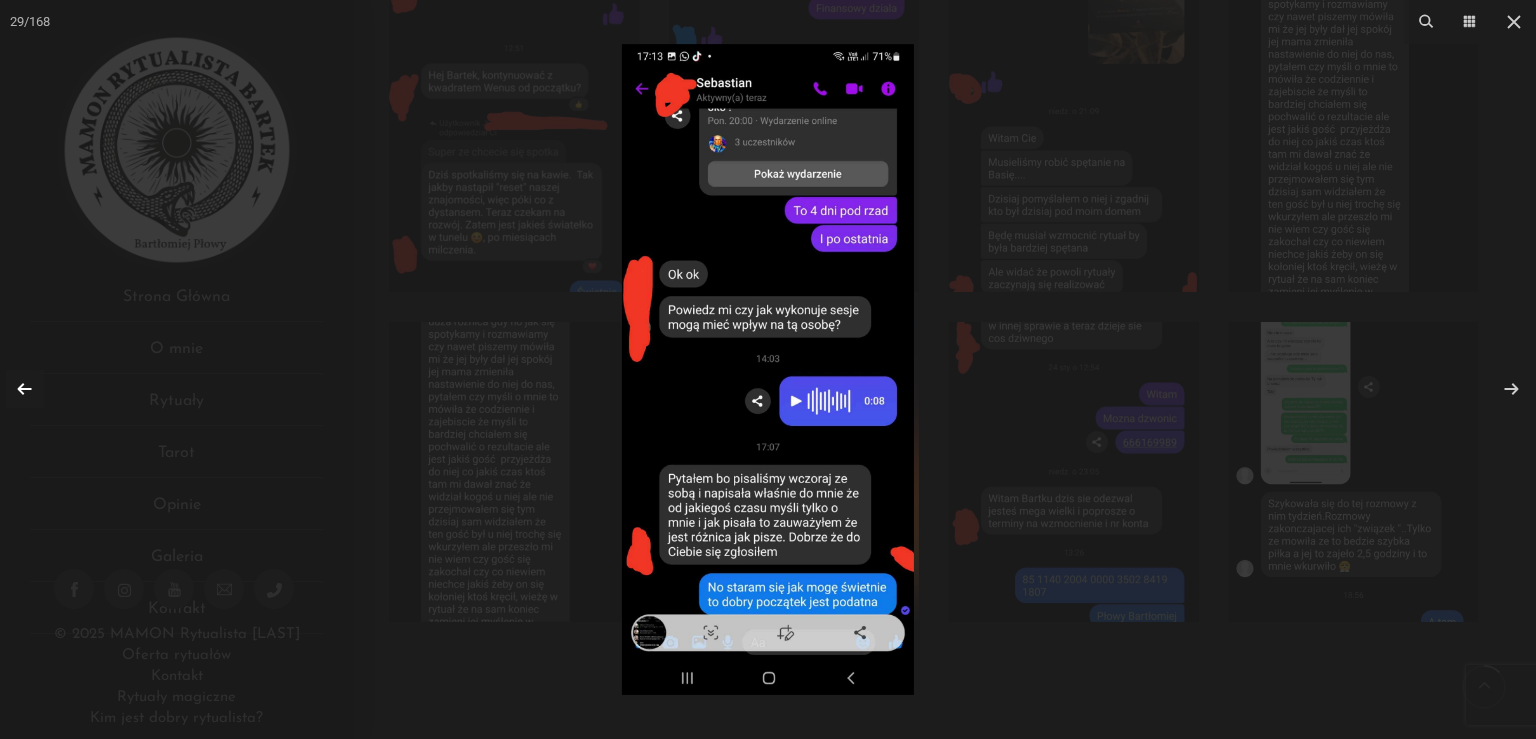 click at bounding box center [25, 389] 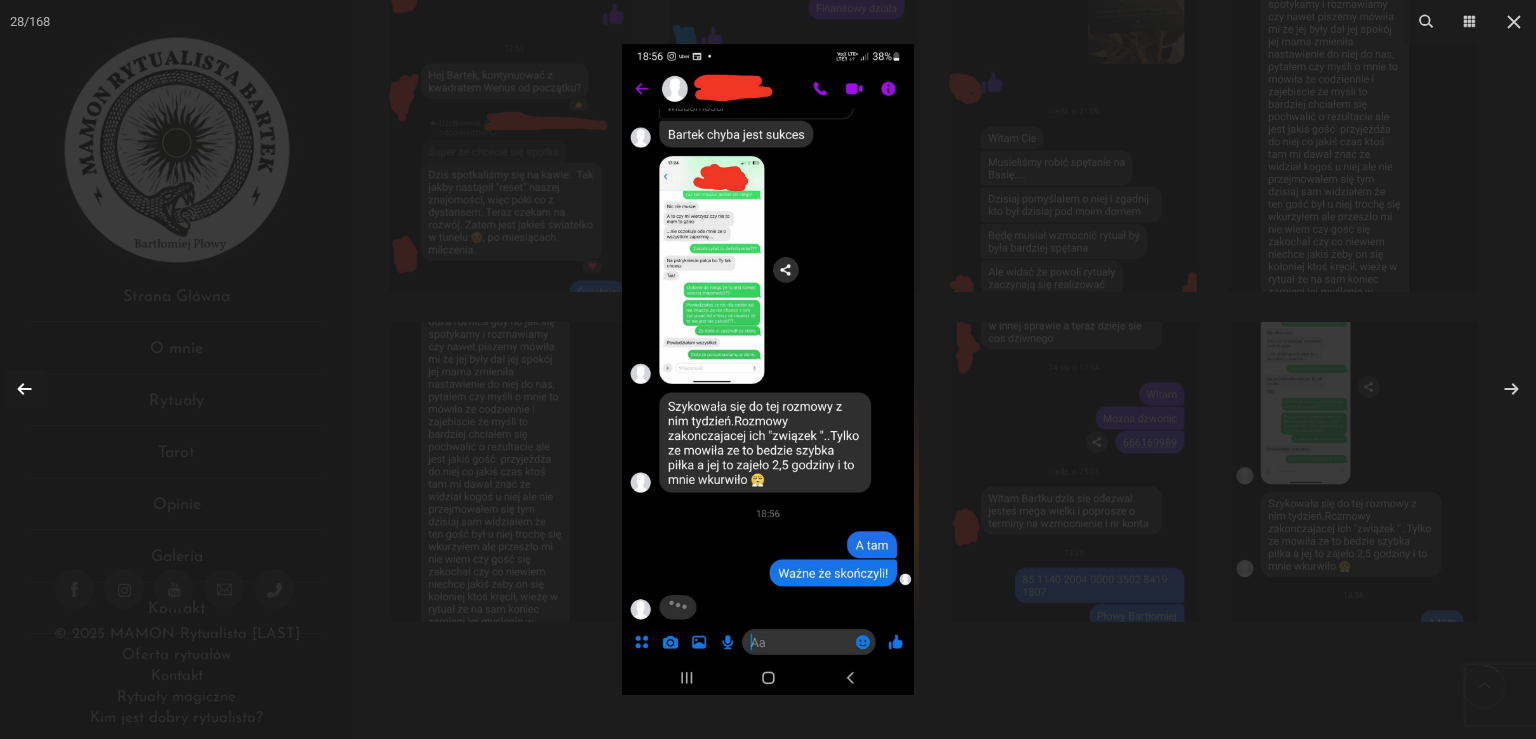 click at bounding box center [768, 369] 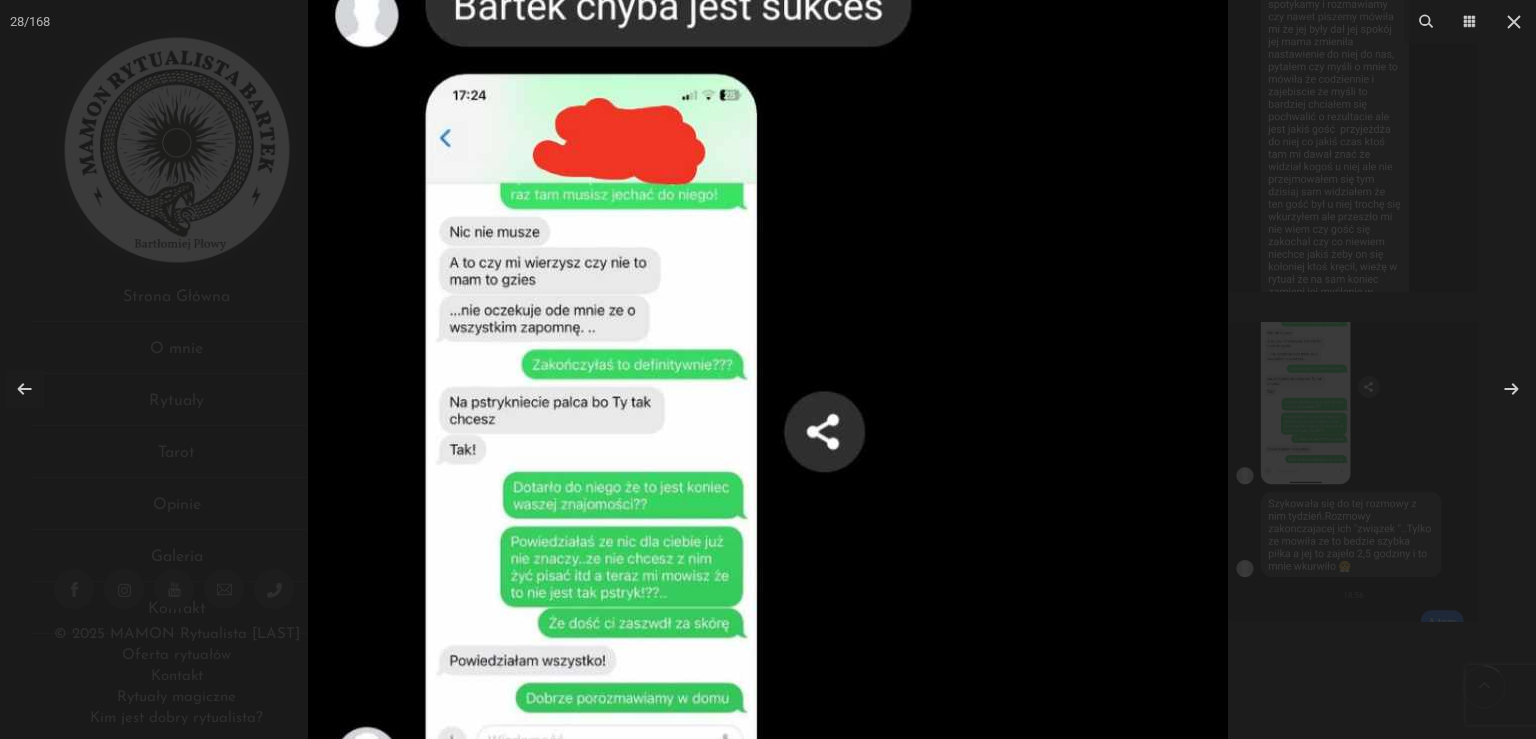 drag, startPoint x: 1147, startPoint y: 206, endPoint x: 1115, endPoint y: 438, distance: 234.1965 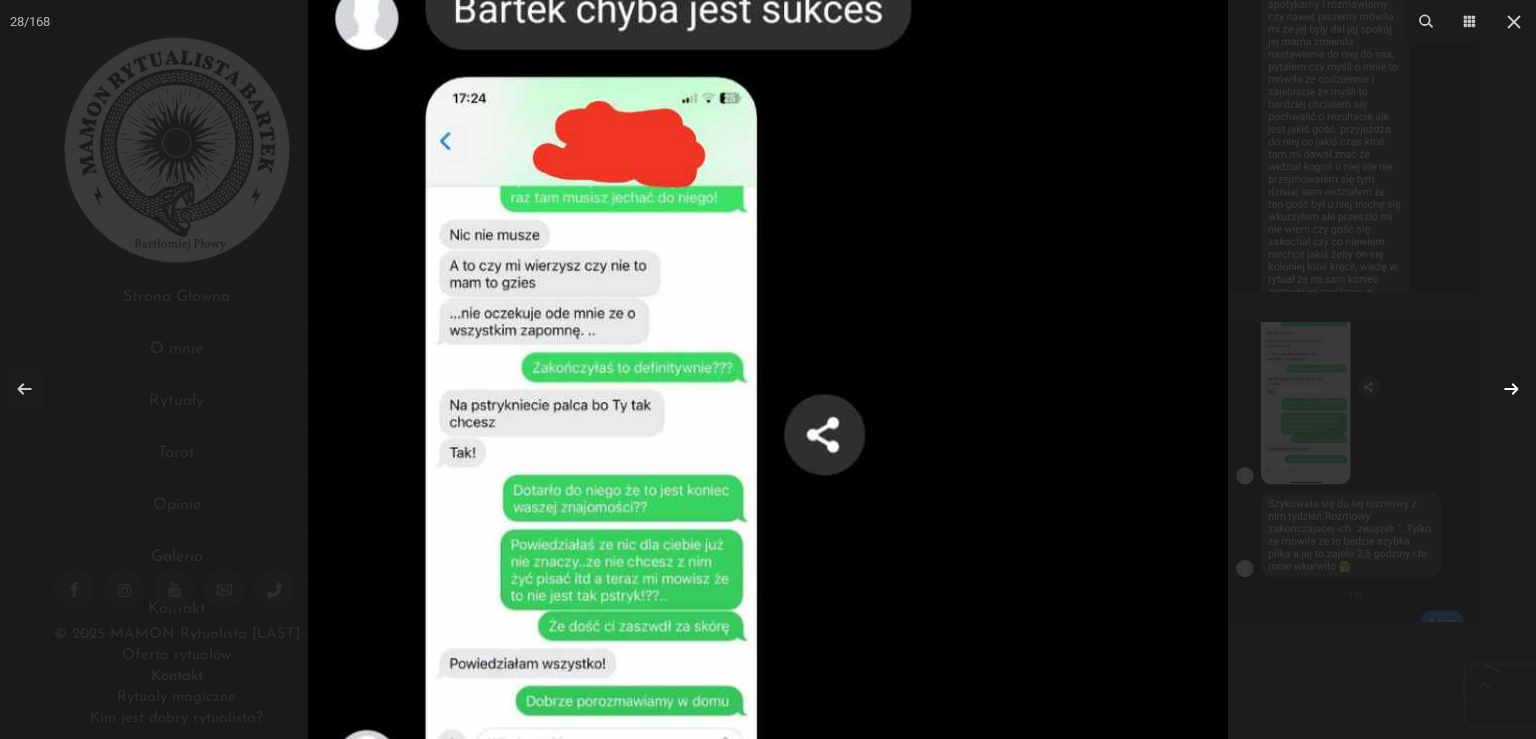 click at bounding box center [1511, 389] 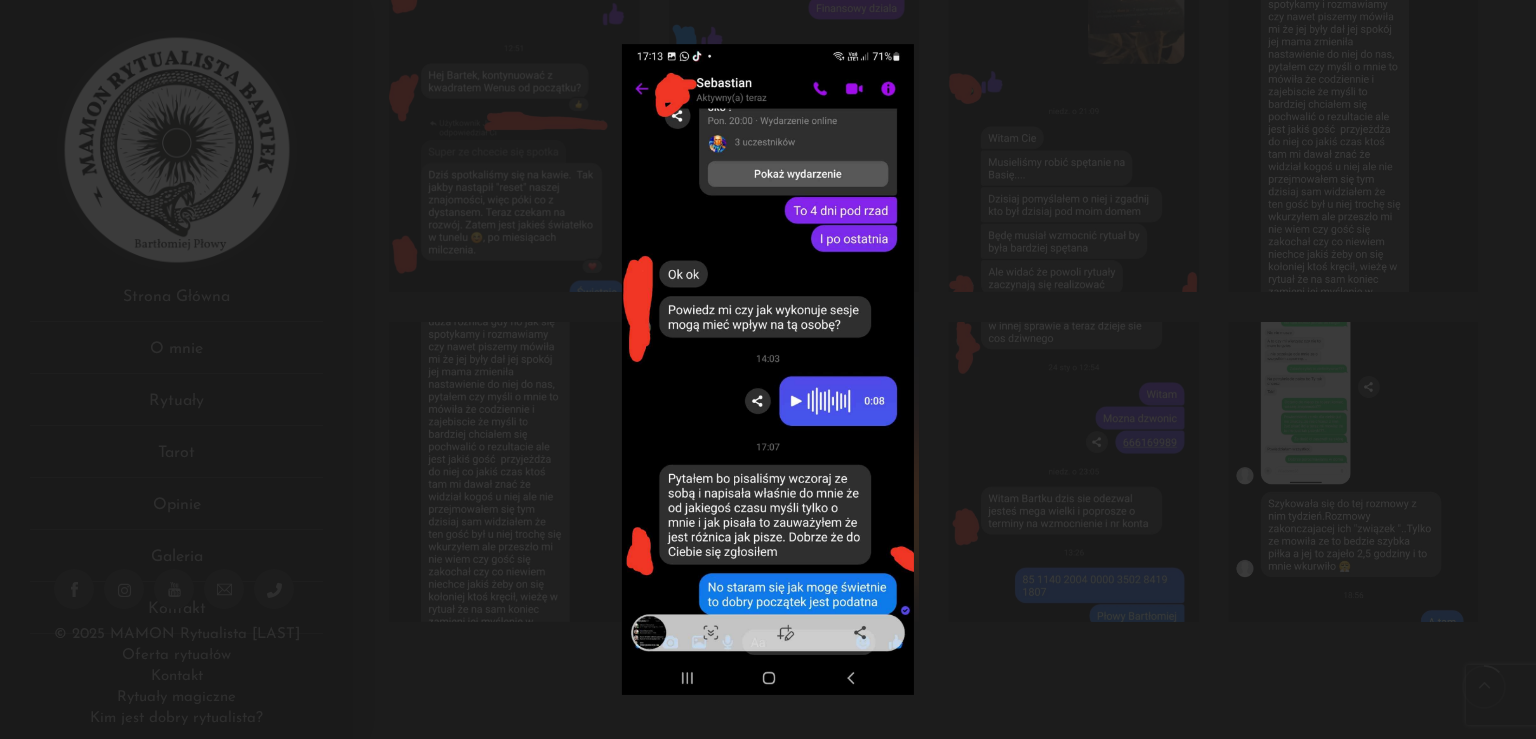 click at bounding box center (768, 369) 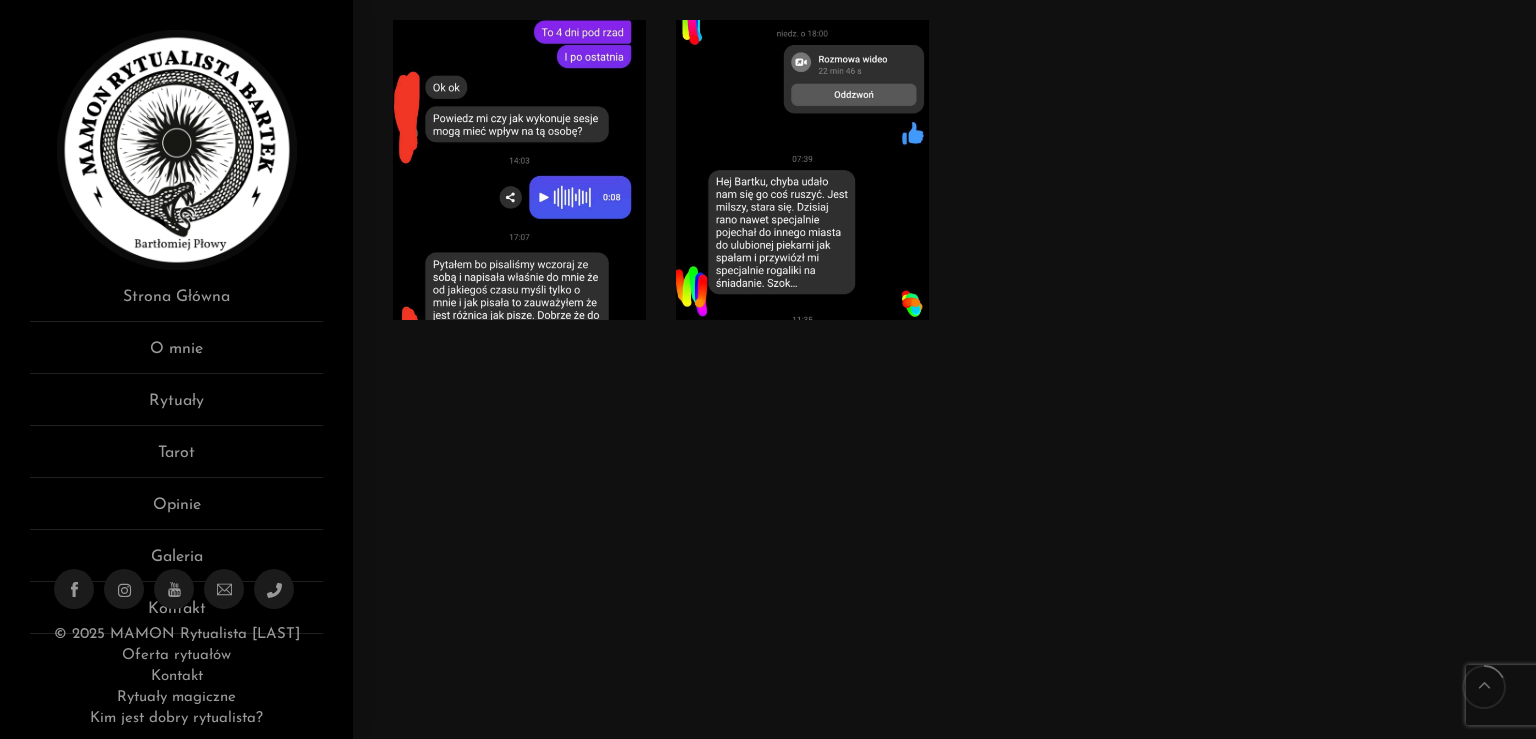 scroll, scrollTop: 2576, scrollLeft: 0, axis: vertical 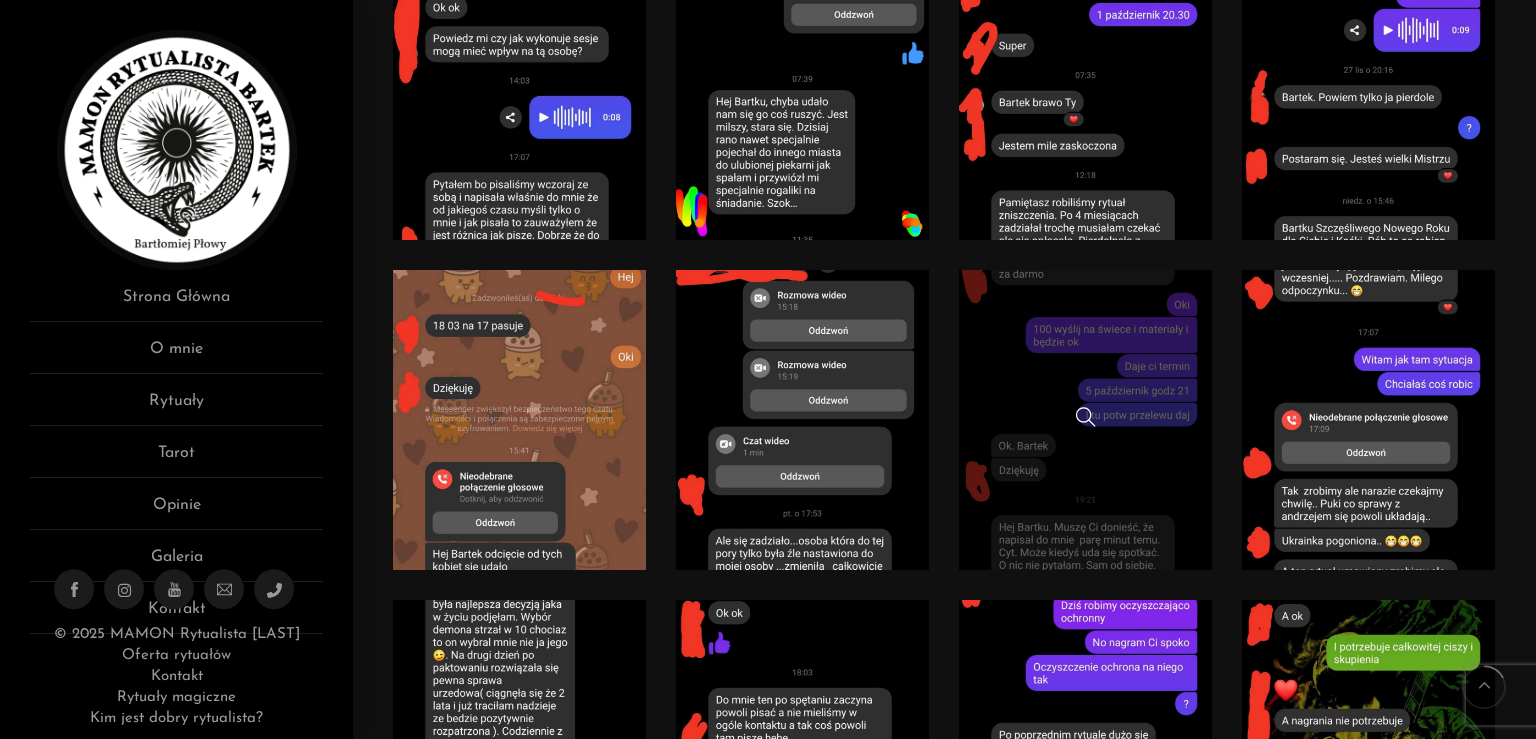 click at bounding box center [1085, 420] 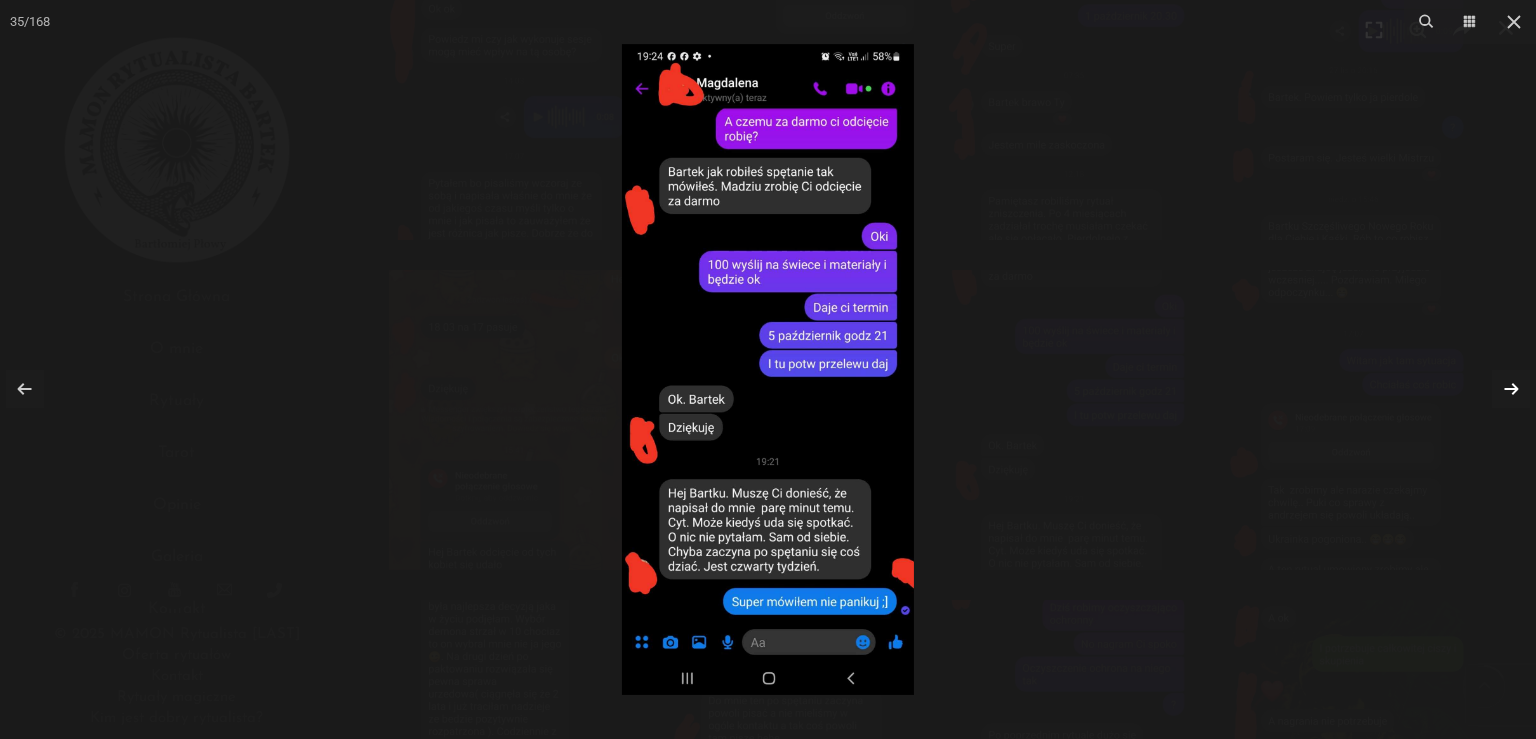 click at bounding box center (1511, 389) 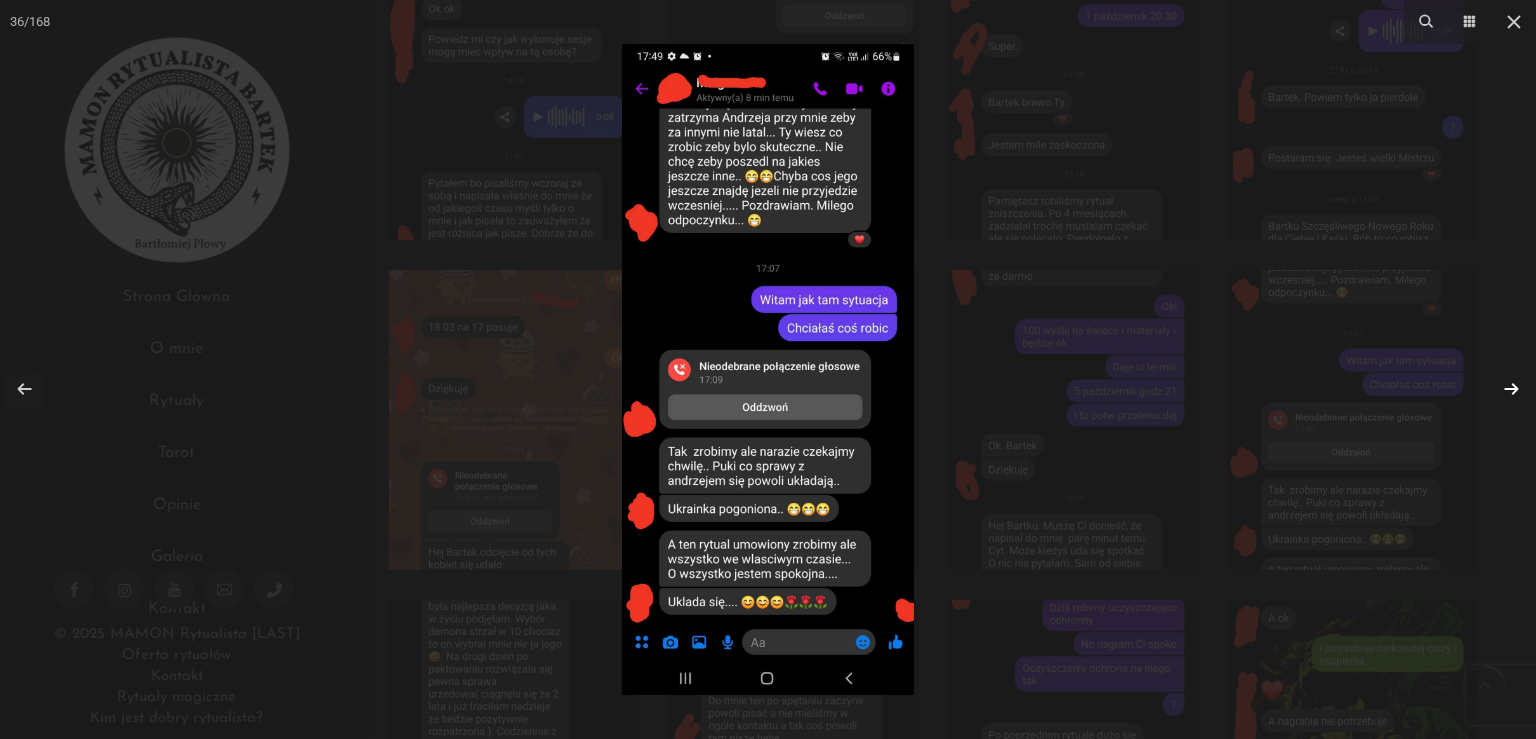 click at bounding box center [1511, 389] 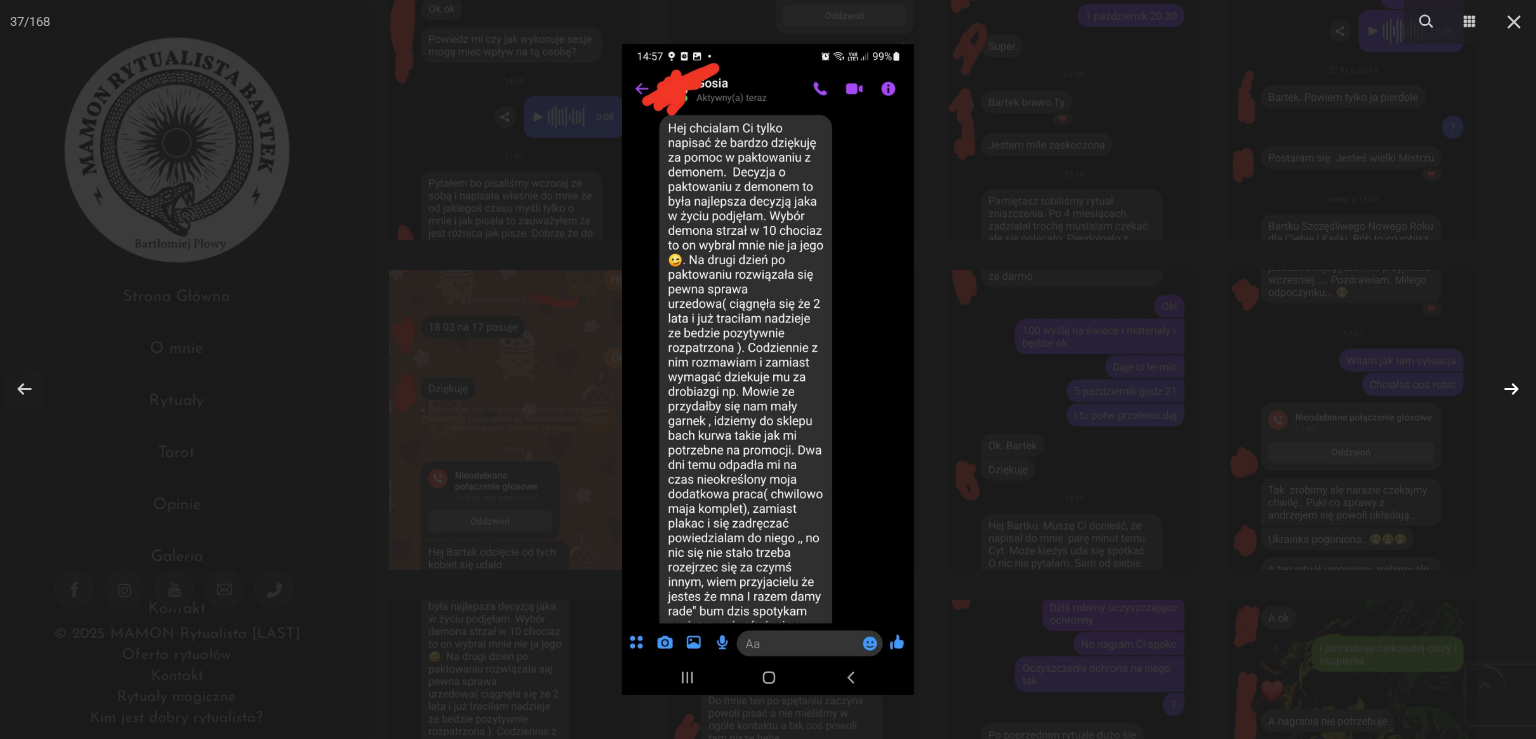 click at bounding box center [1511, 389] 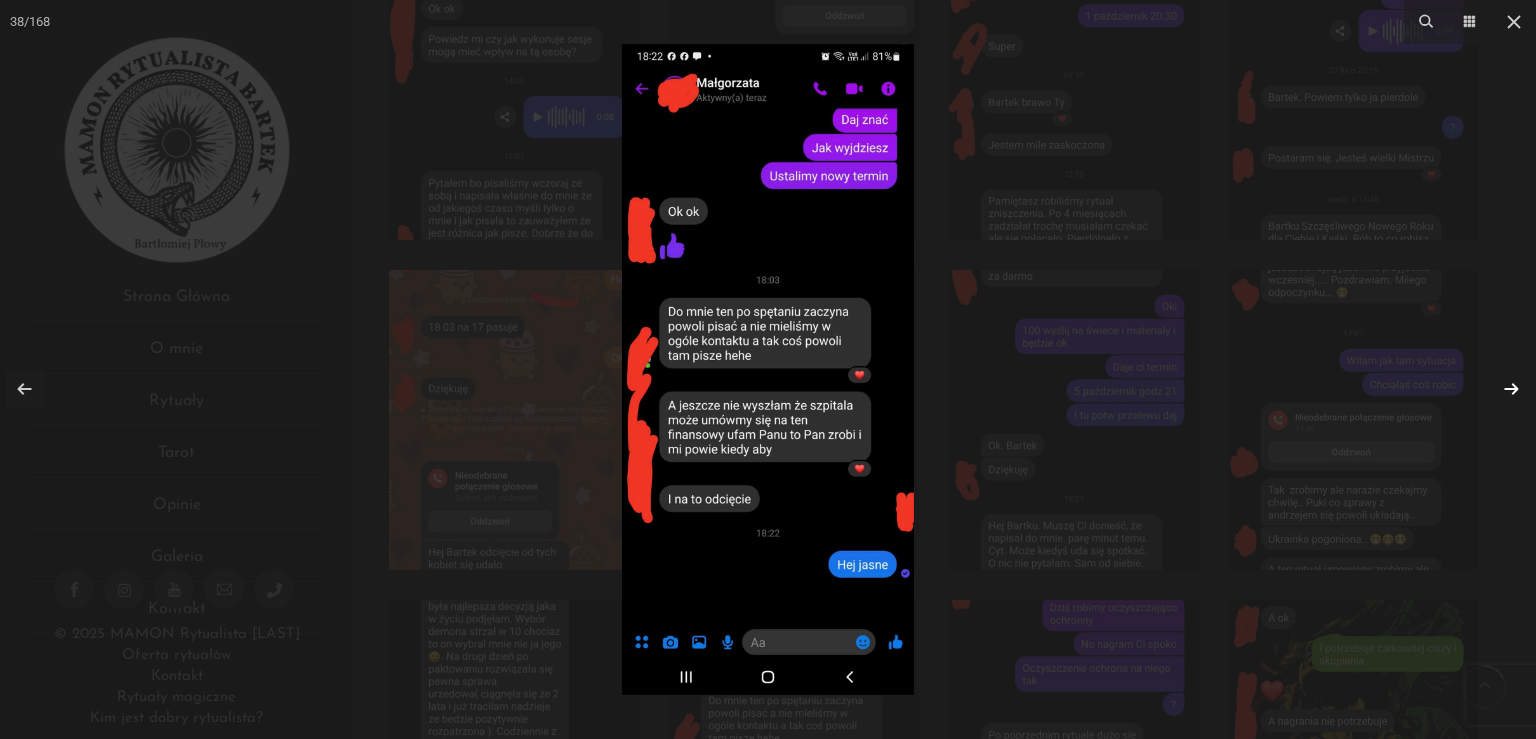 click at bounding box center [1511, 389] 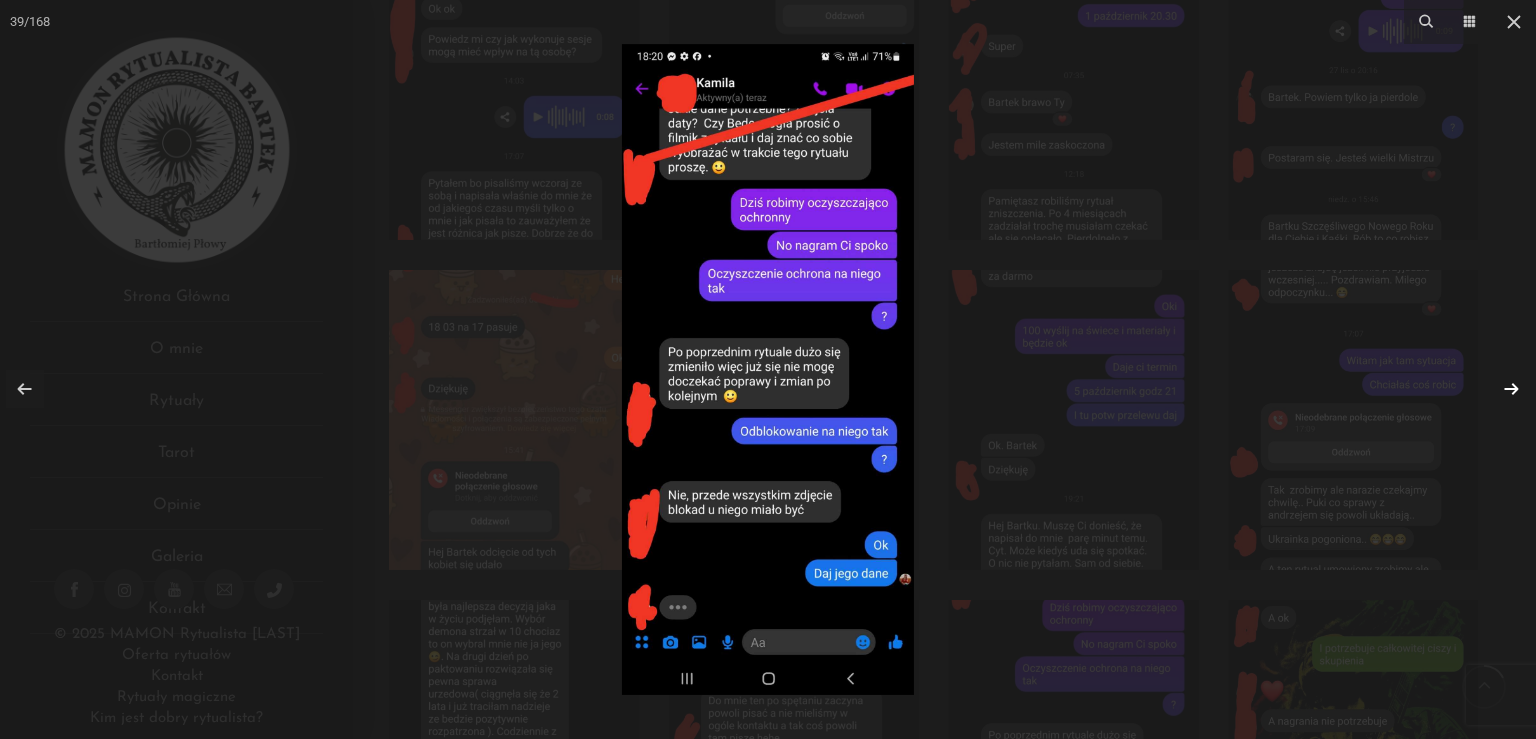 click at bounding box center [1511, 389] 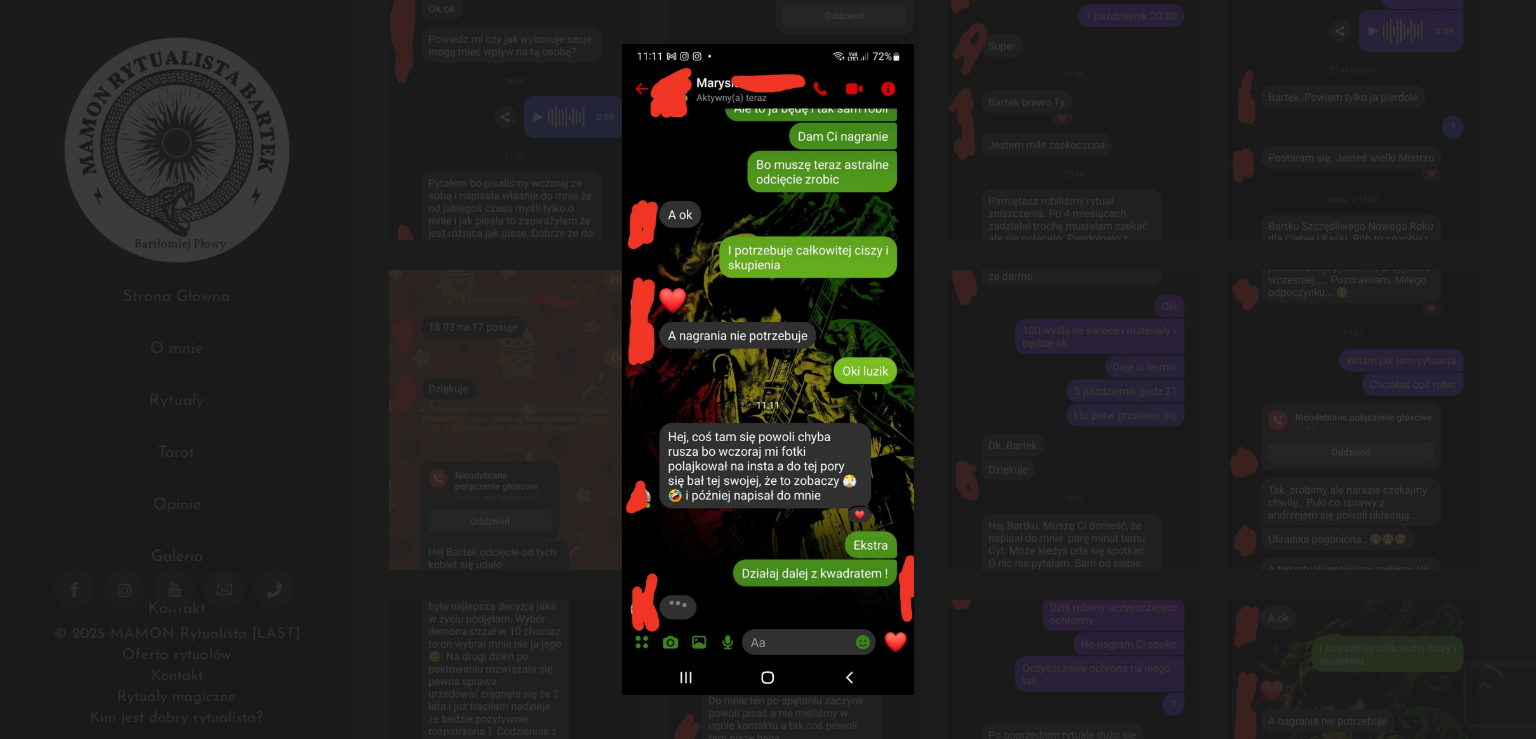 click at bounding box center (768, 369) 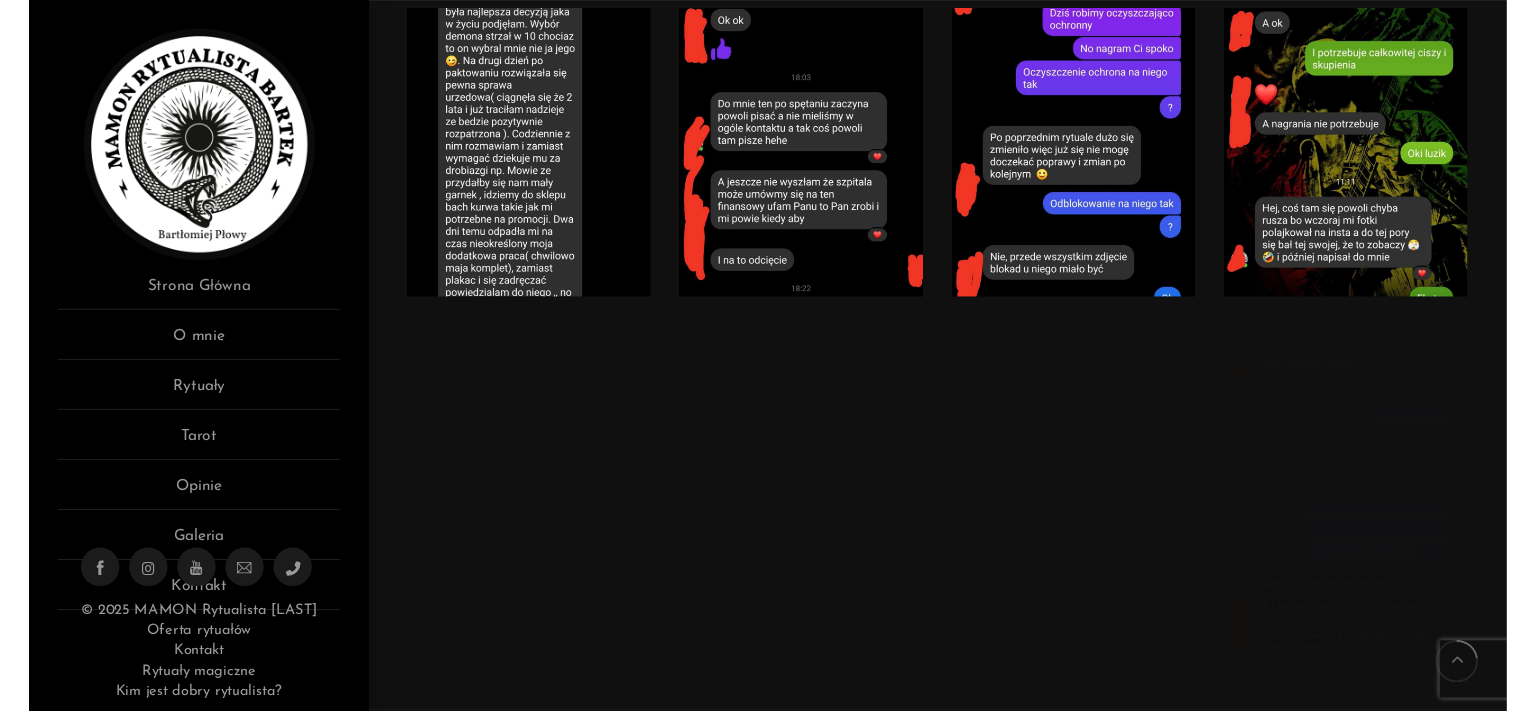 scroll, scrollTop: 3319, scrollLeft: 0, axis: vertical 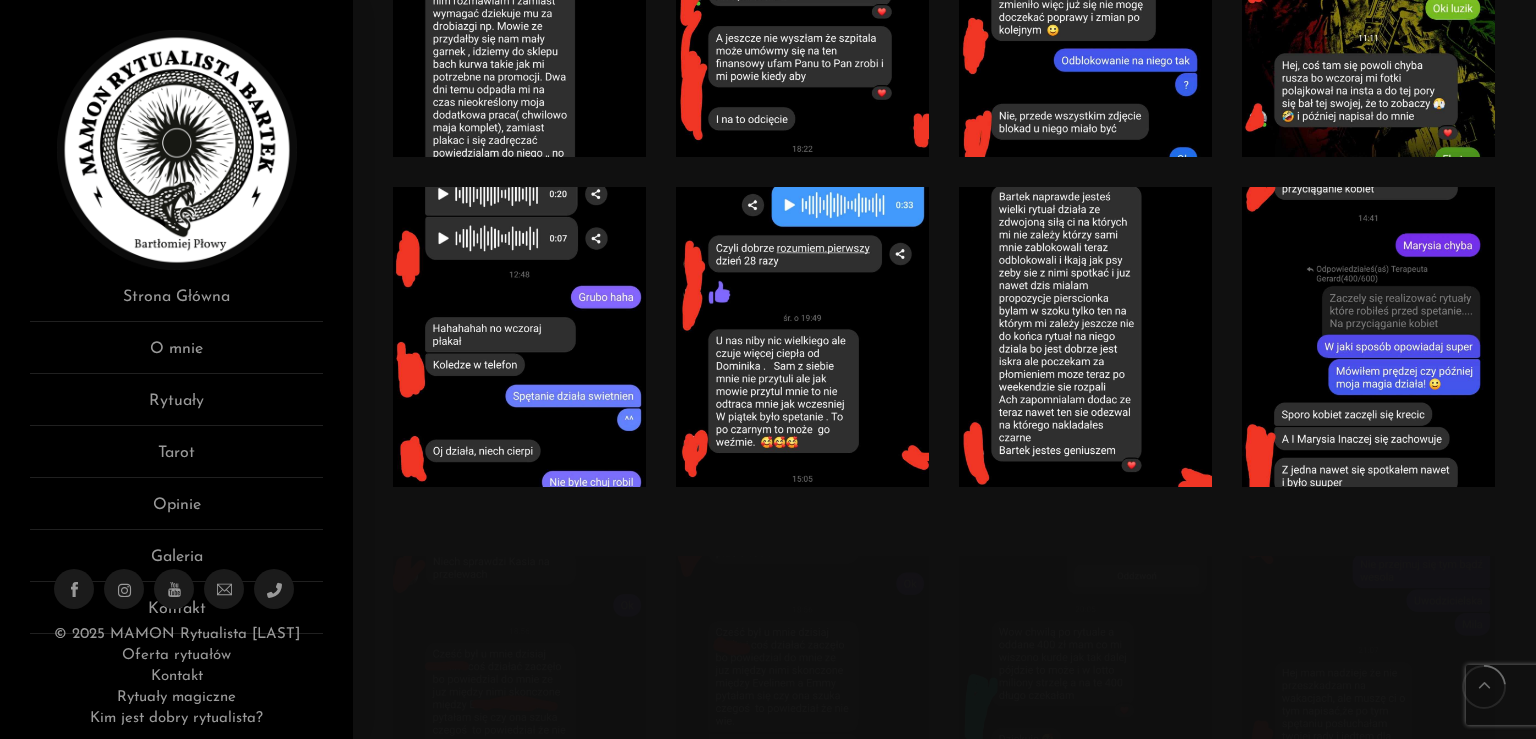 click on "Galeria Opinii
Opinie Klientów" at bounding box center [944, 4251] 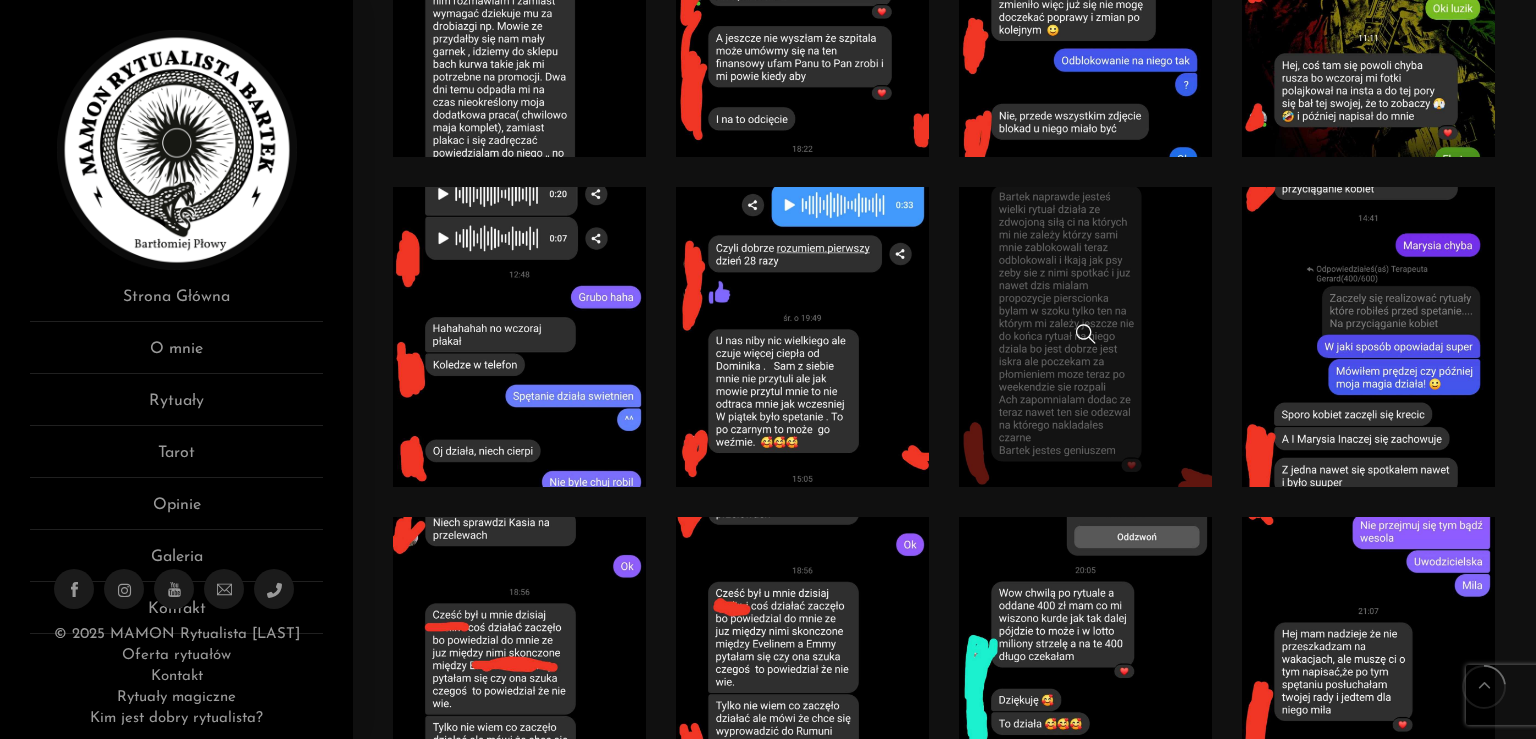 click at bounding box center (1085, 337) 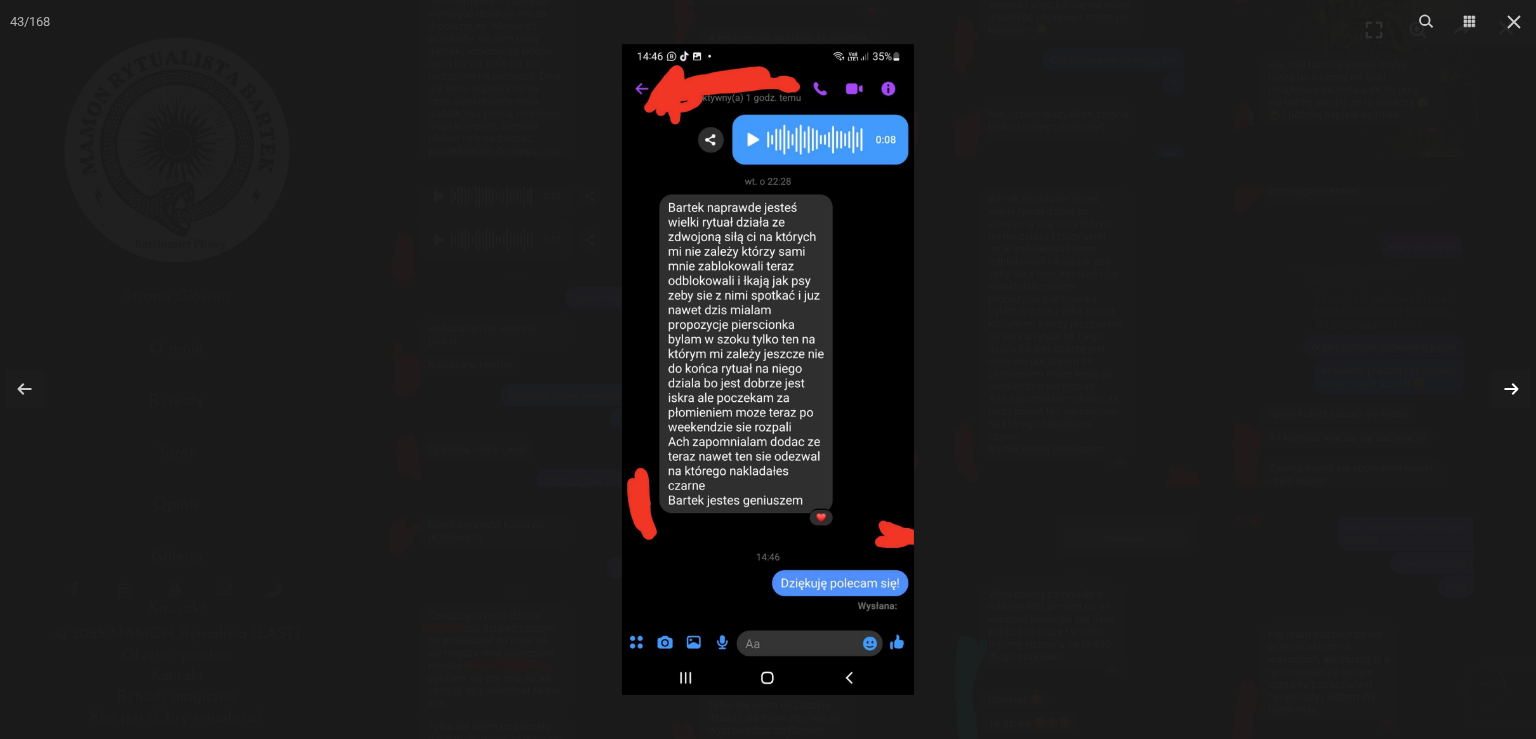 click at bounding box center [1511, 389] 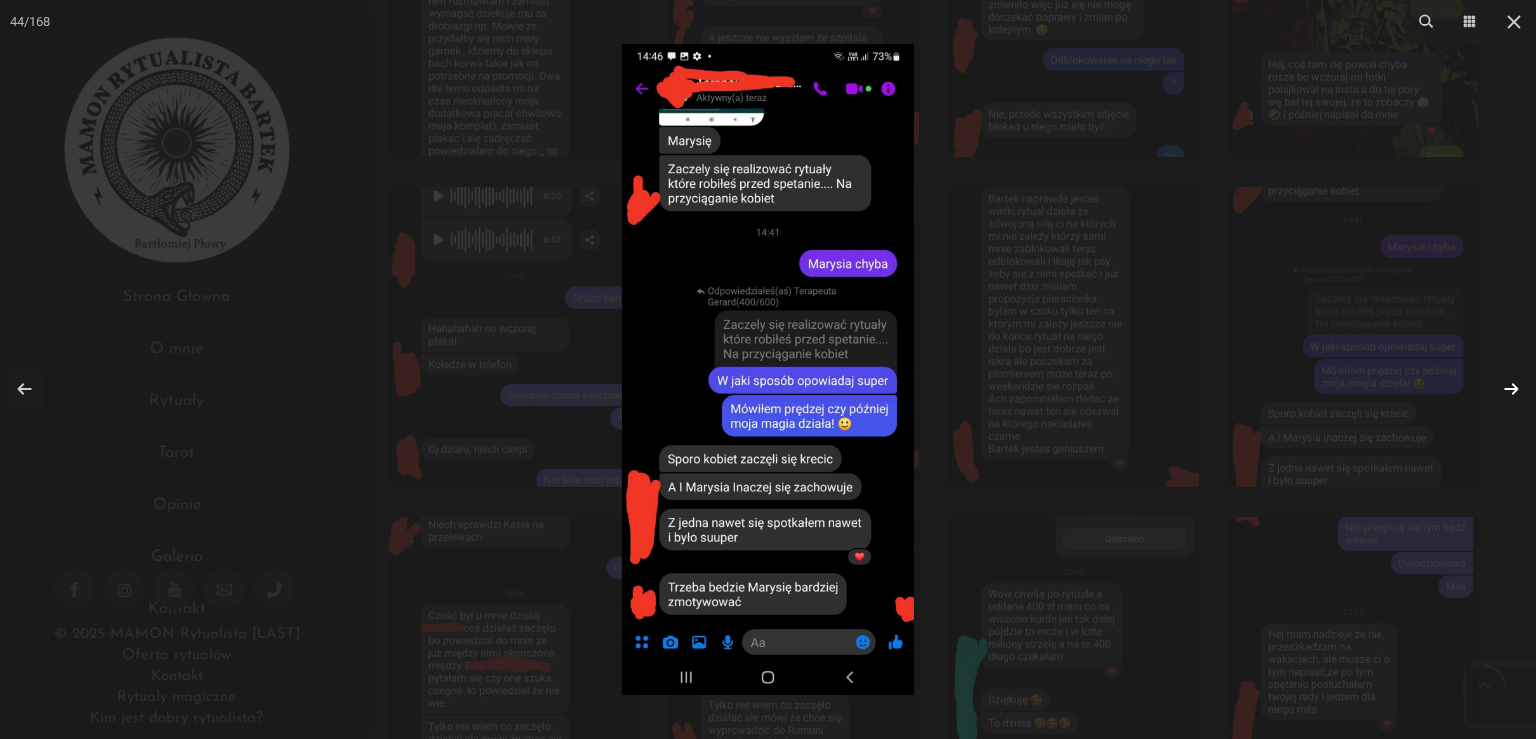 click at bounding box center [1511, 389] 